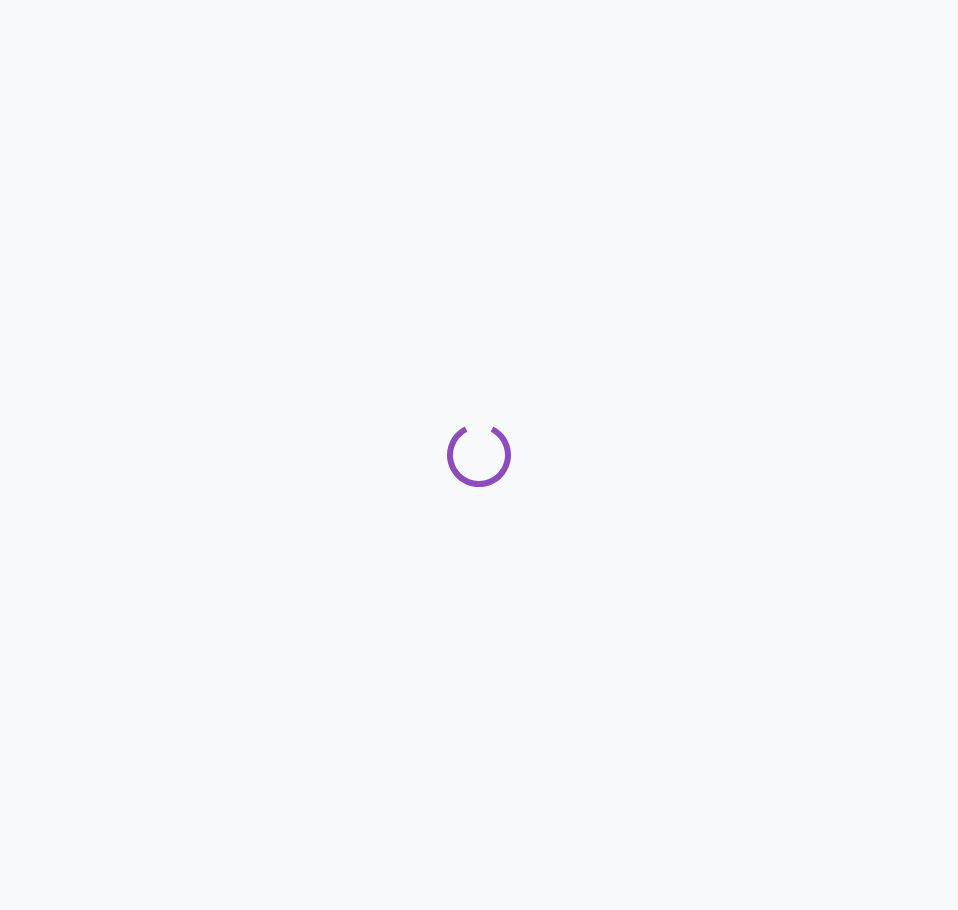 scroll, scrollTop: 0, scrollLeft: 0, axis: both 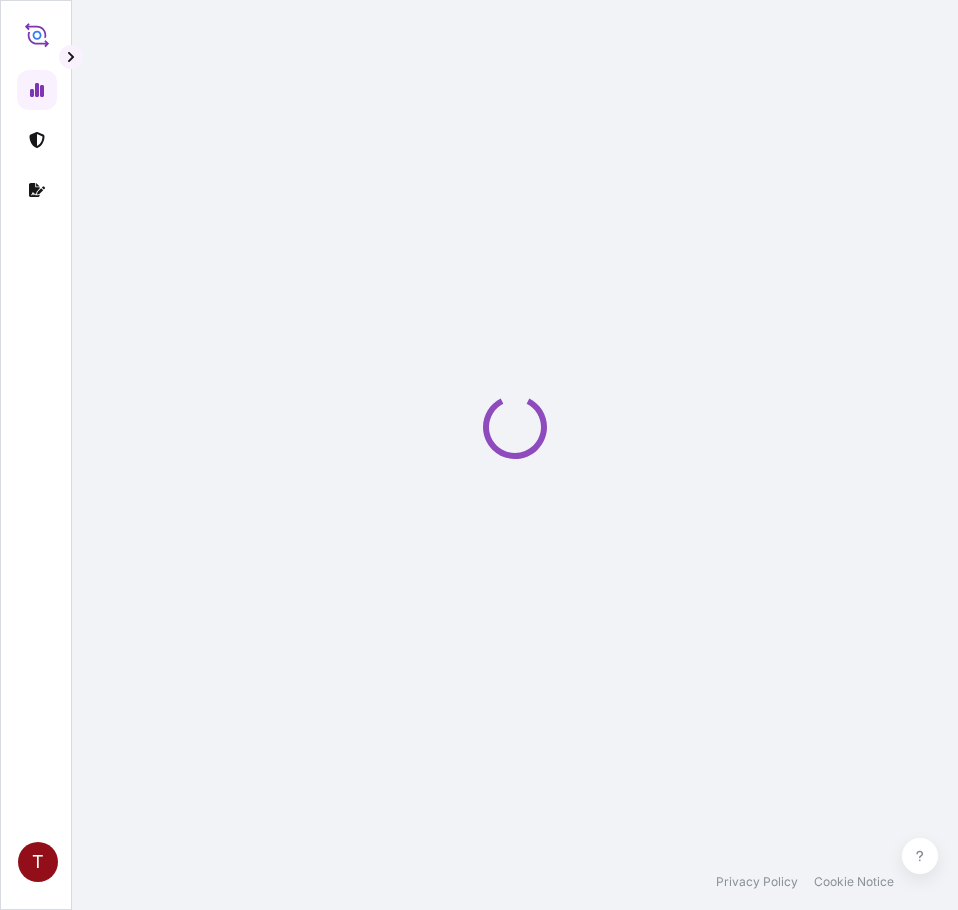 select on "2025" 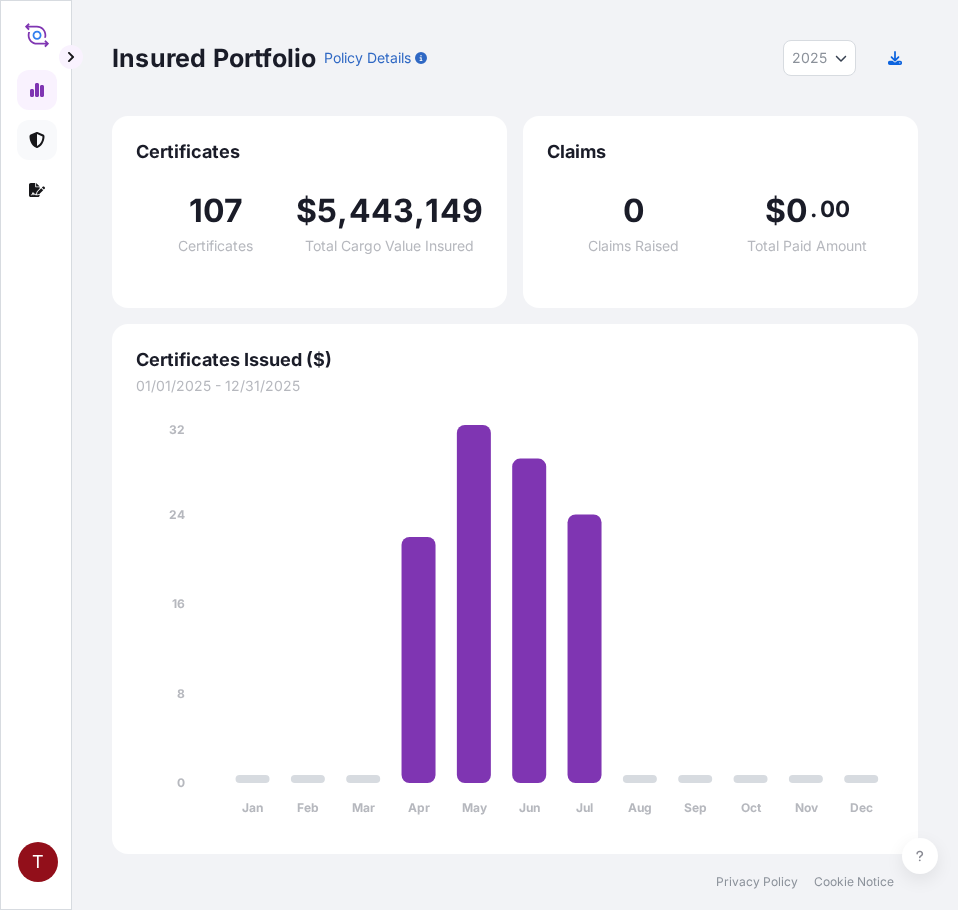 click 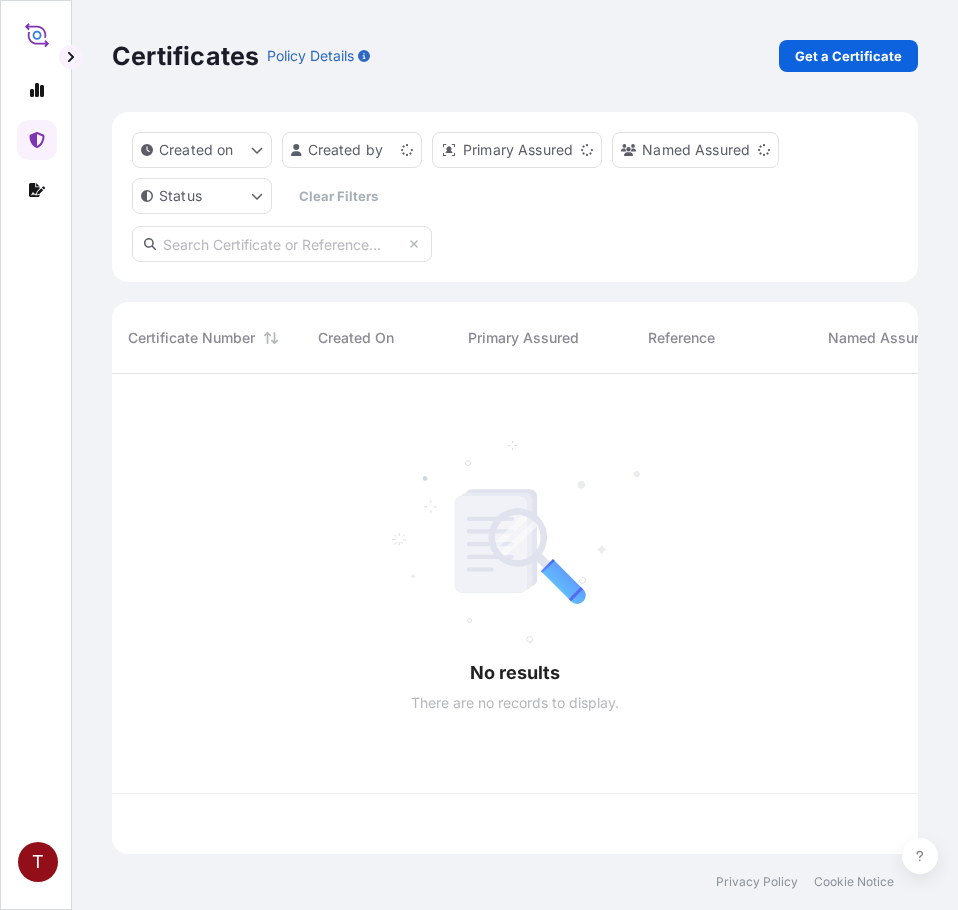scroll, scrollTop: 16, scrollLeft: 16, axis: both 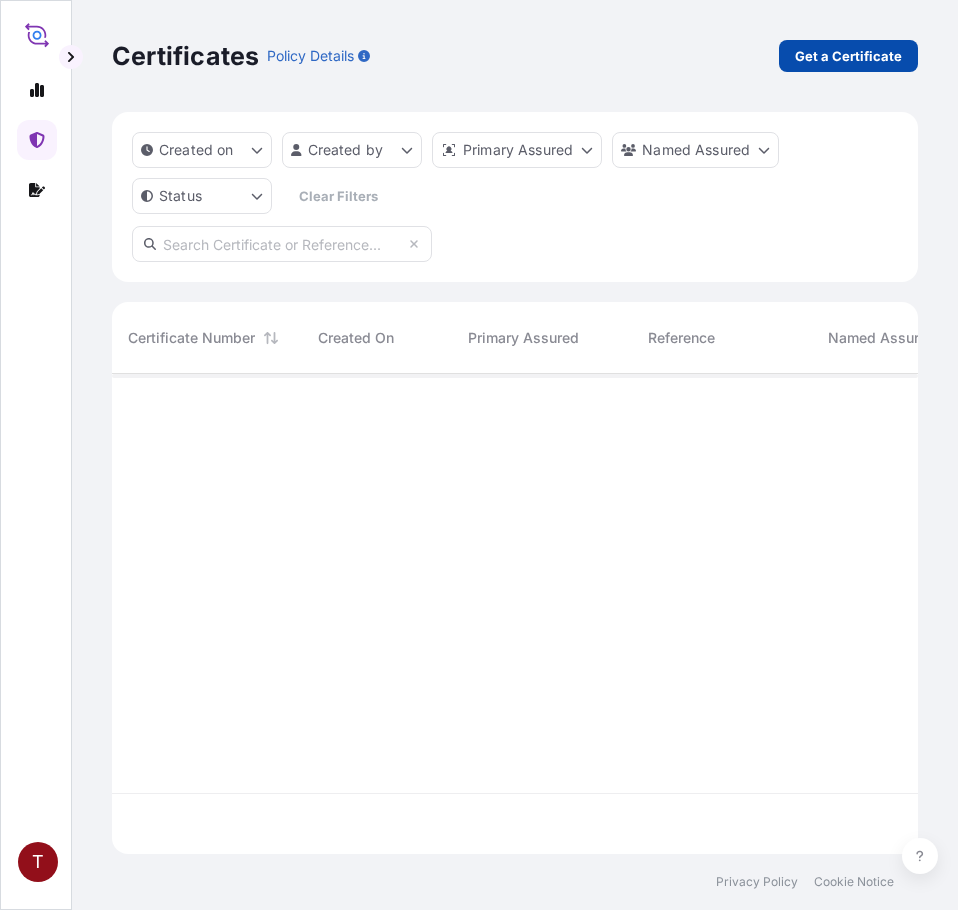 click on "Get a Certificate" at bounding box center [848, 56] 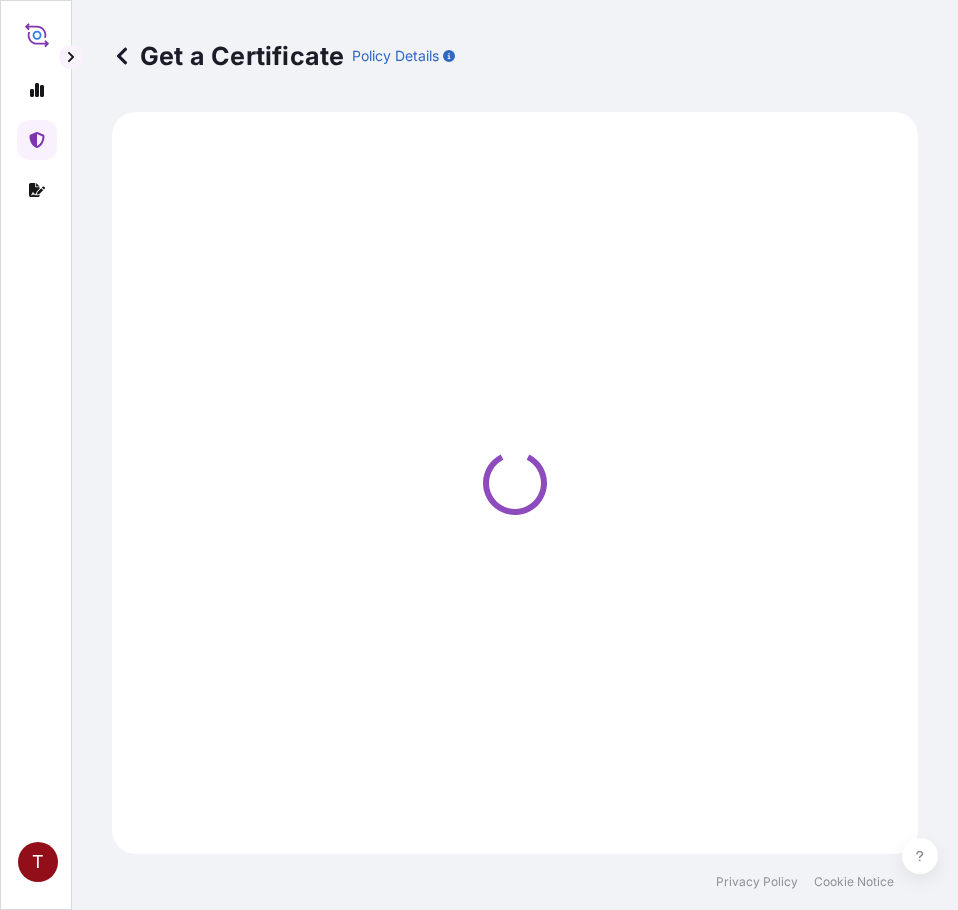 select on "Ocean Vessel" 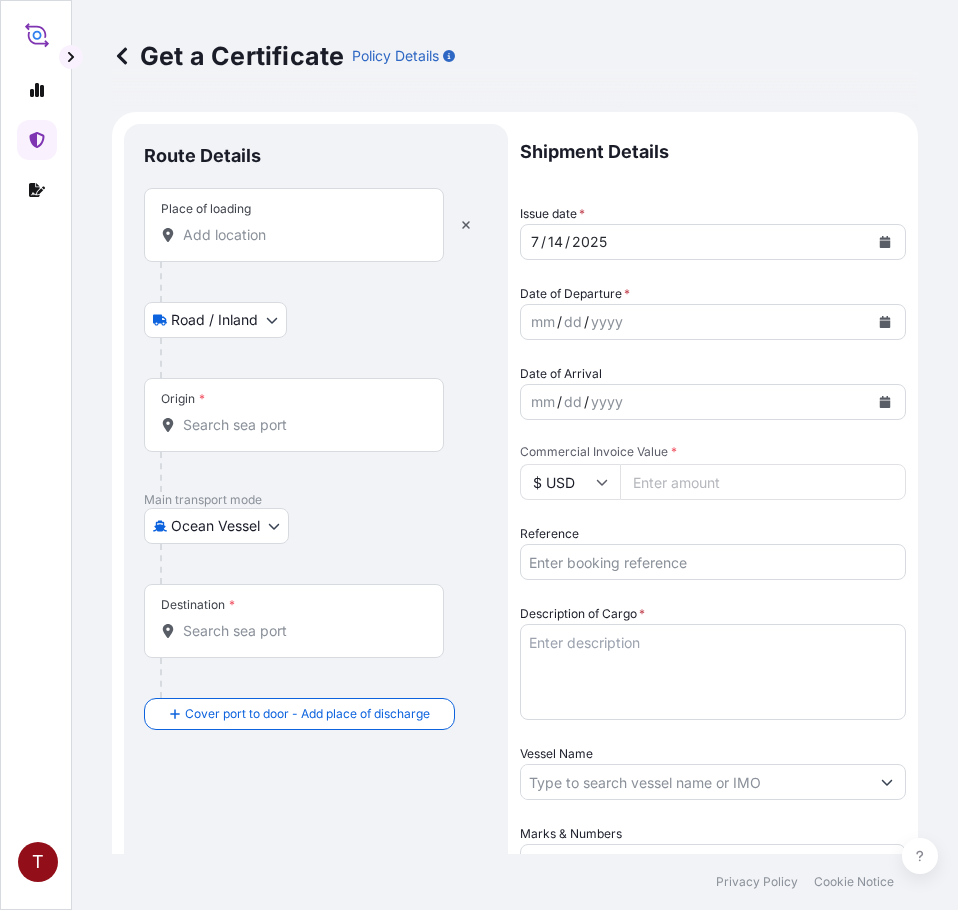 click at bounding box center (466, 225) 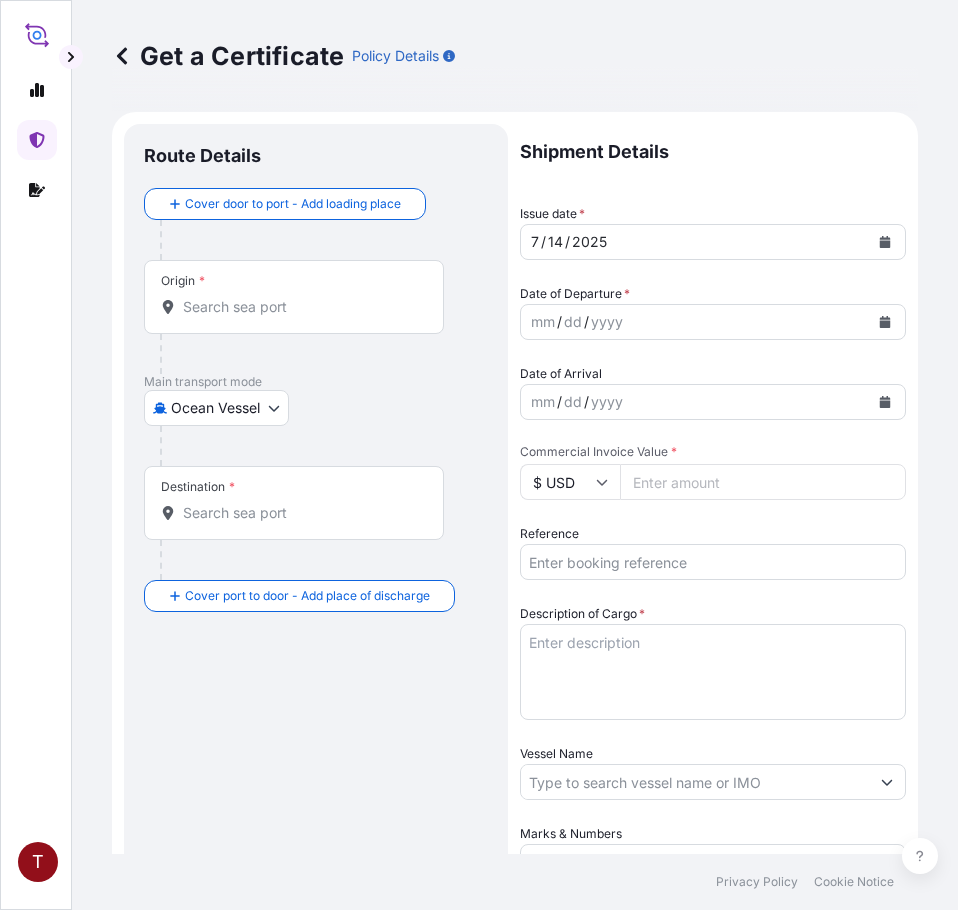 click on "Origin *" at bounding box center [301, 307] 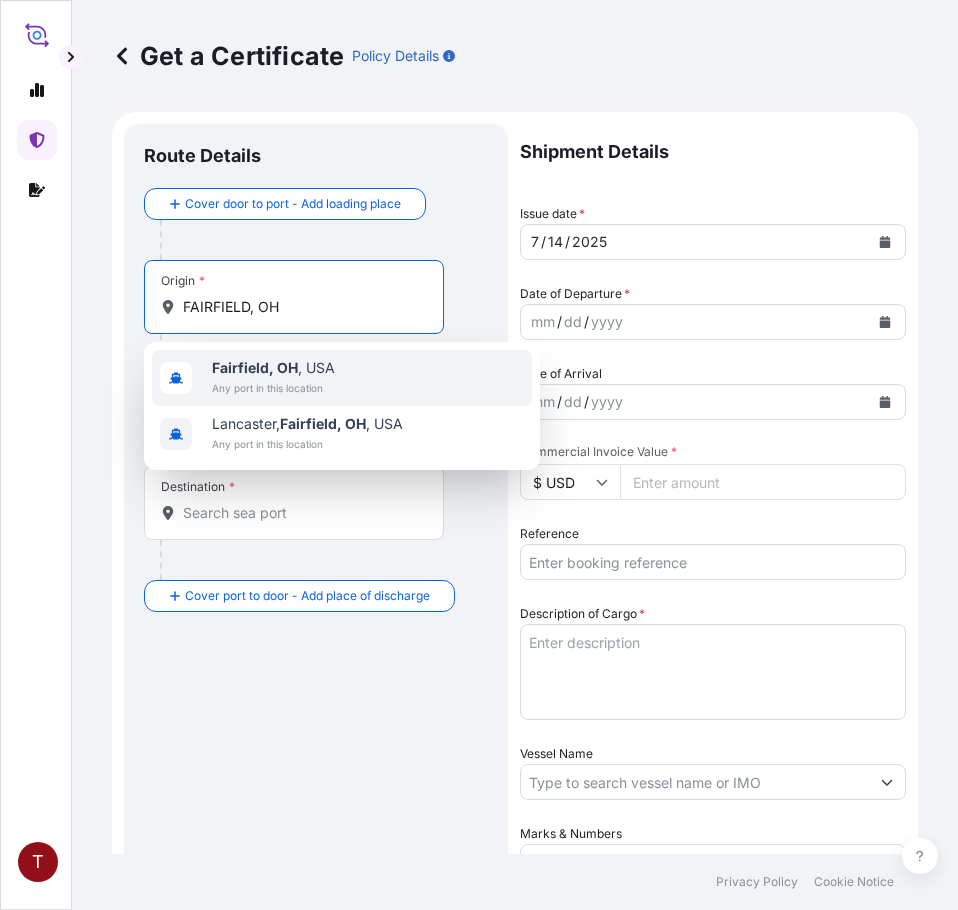 click on "Any port in this location" at bounding box center (273, 388) 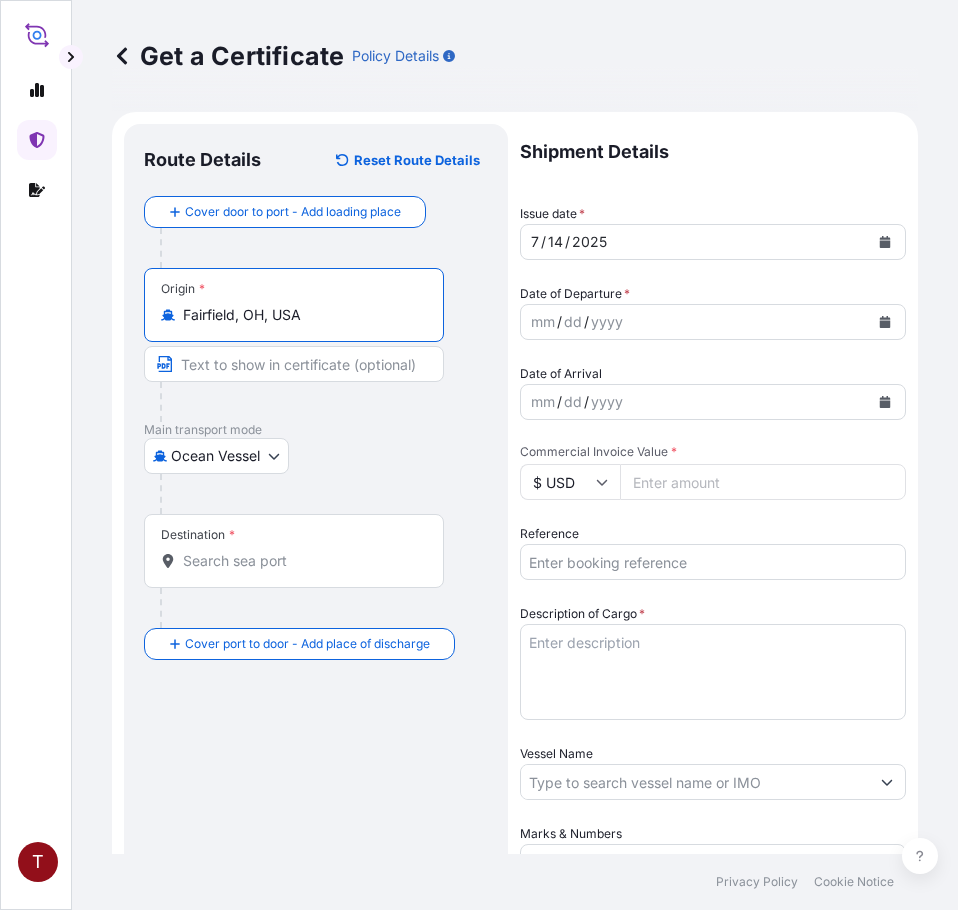type on "Fairfield, OH, USA" 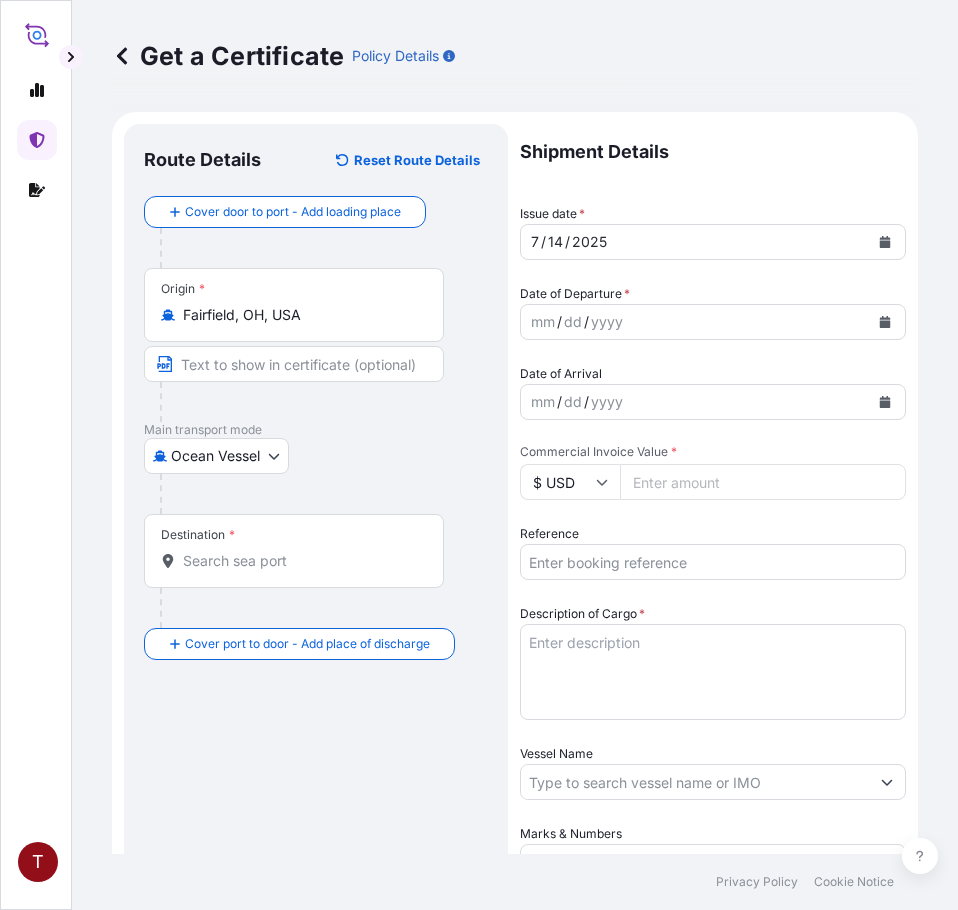 click on "Destination *" at bounding box center (301, 561) 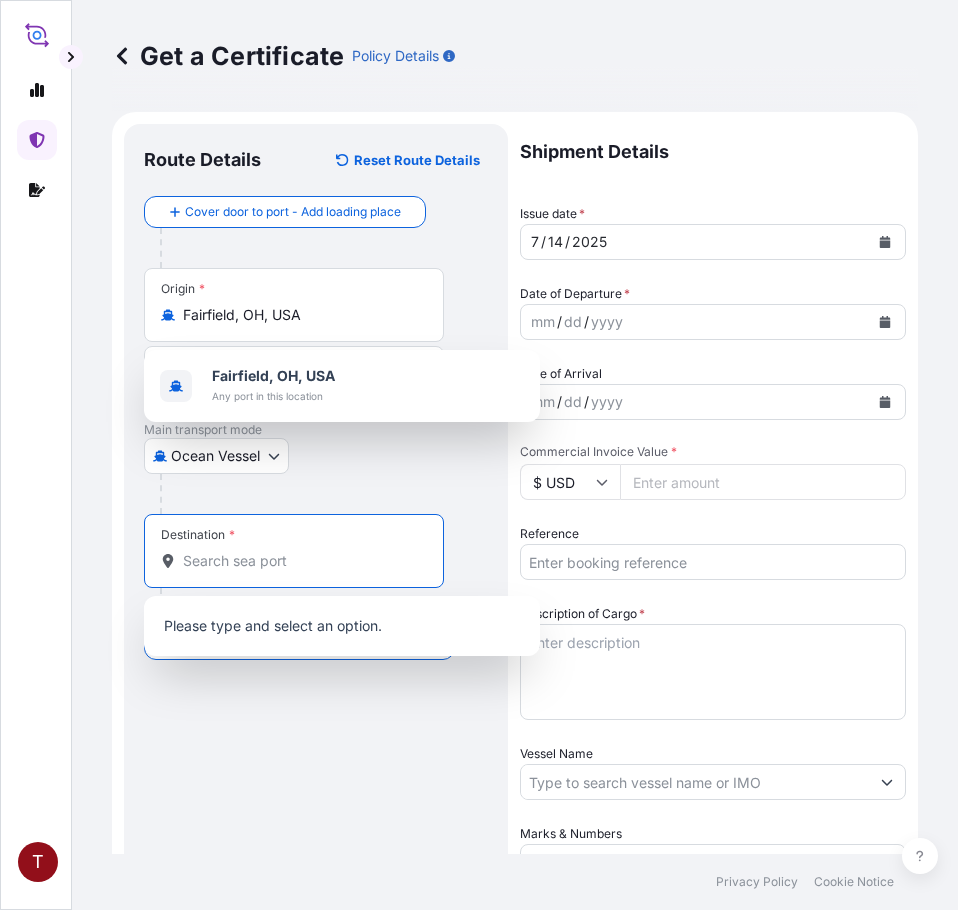 paste on "AUSTRALIA" 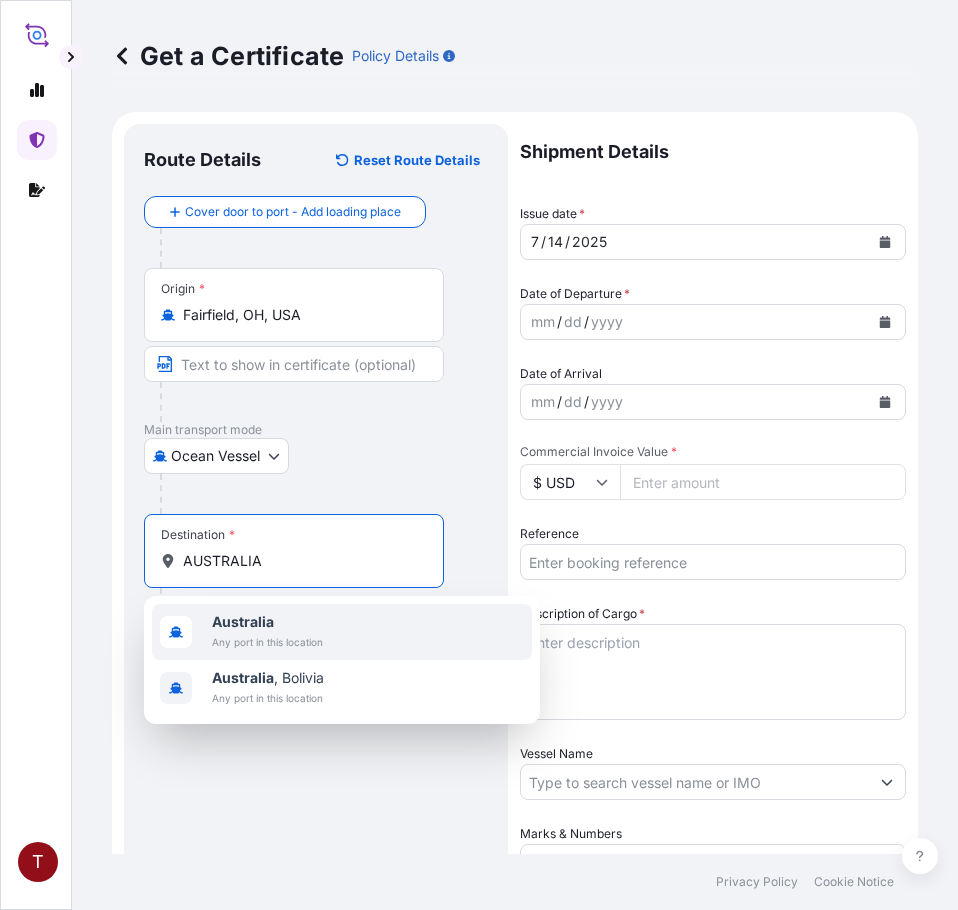 click on "Australia" at bounding box center (267, 622) 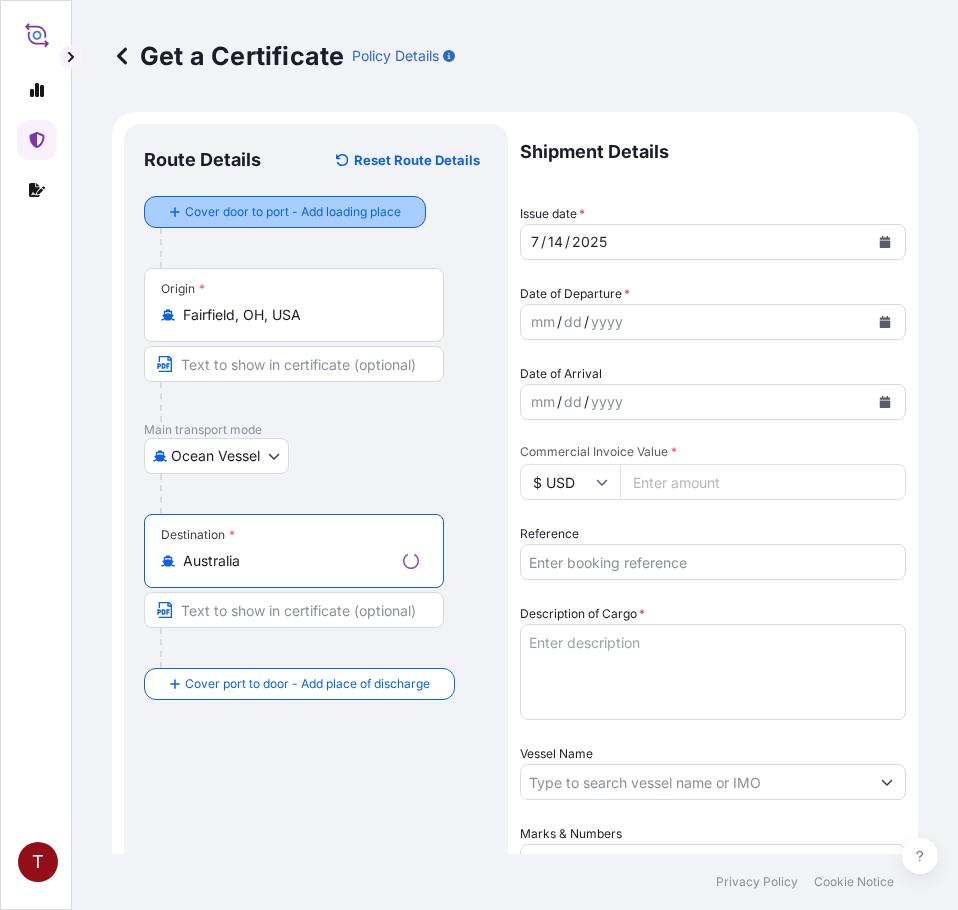 type on "Australia" 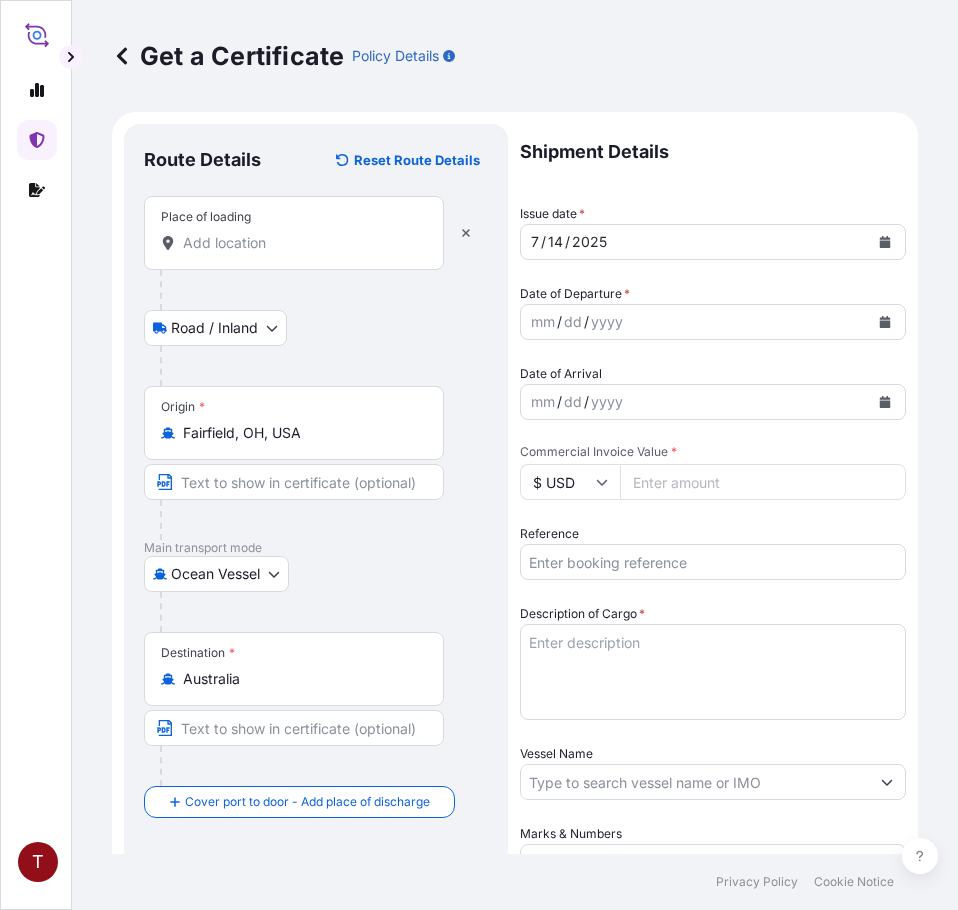 click on "Place of loading" at bounding box center [301, 243] 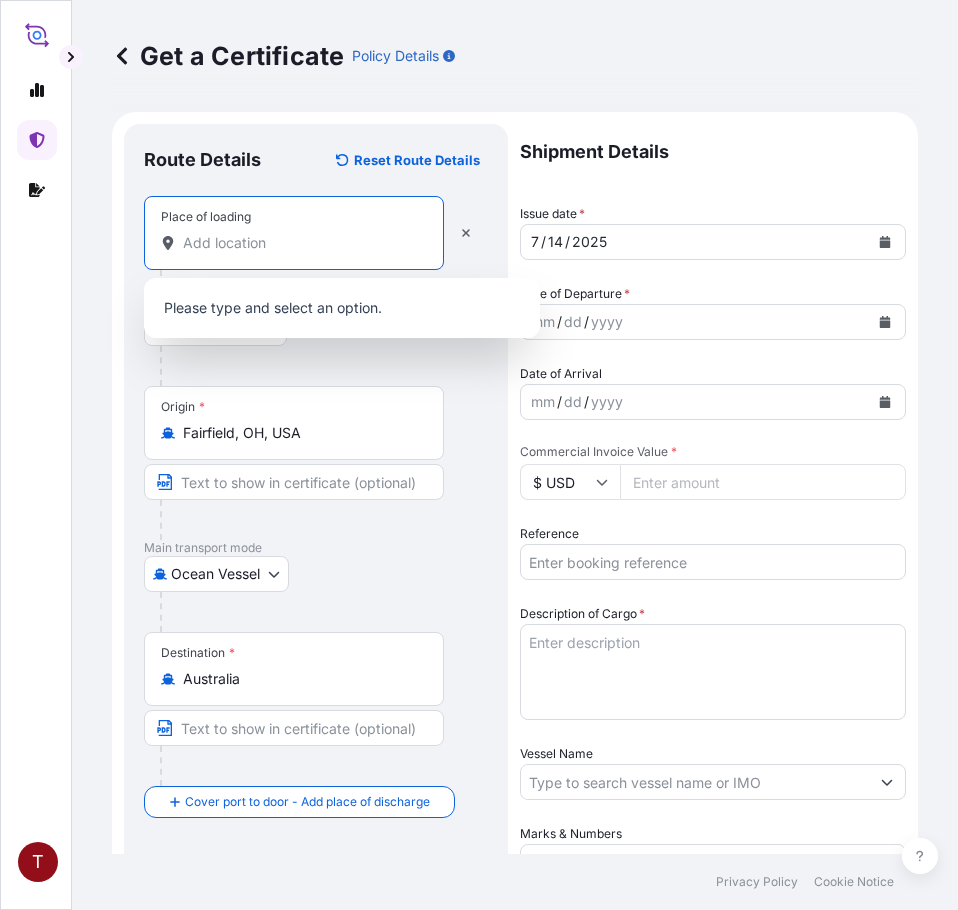 paste on "PHILADELPHIA, PA" 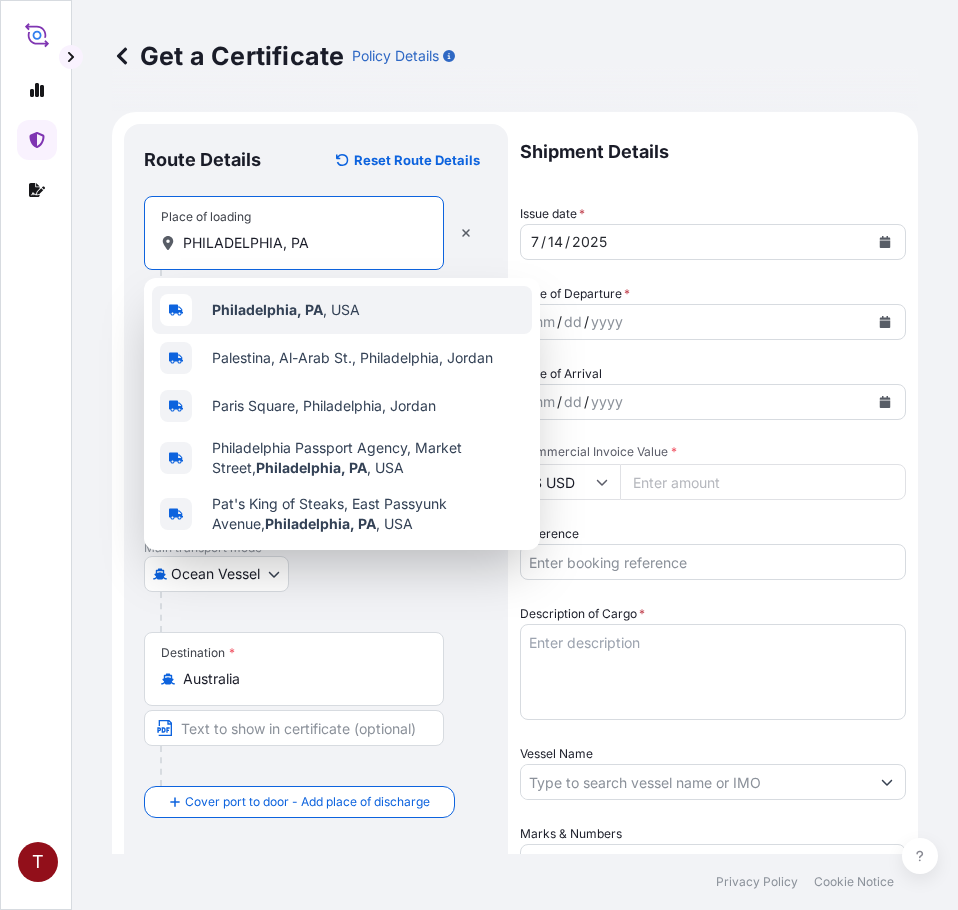 click on "[CITY], [STATE] , USA" at bounding box center [342, 310] 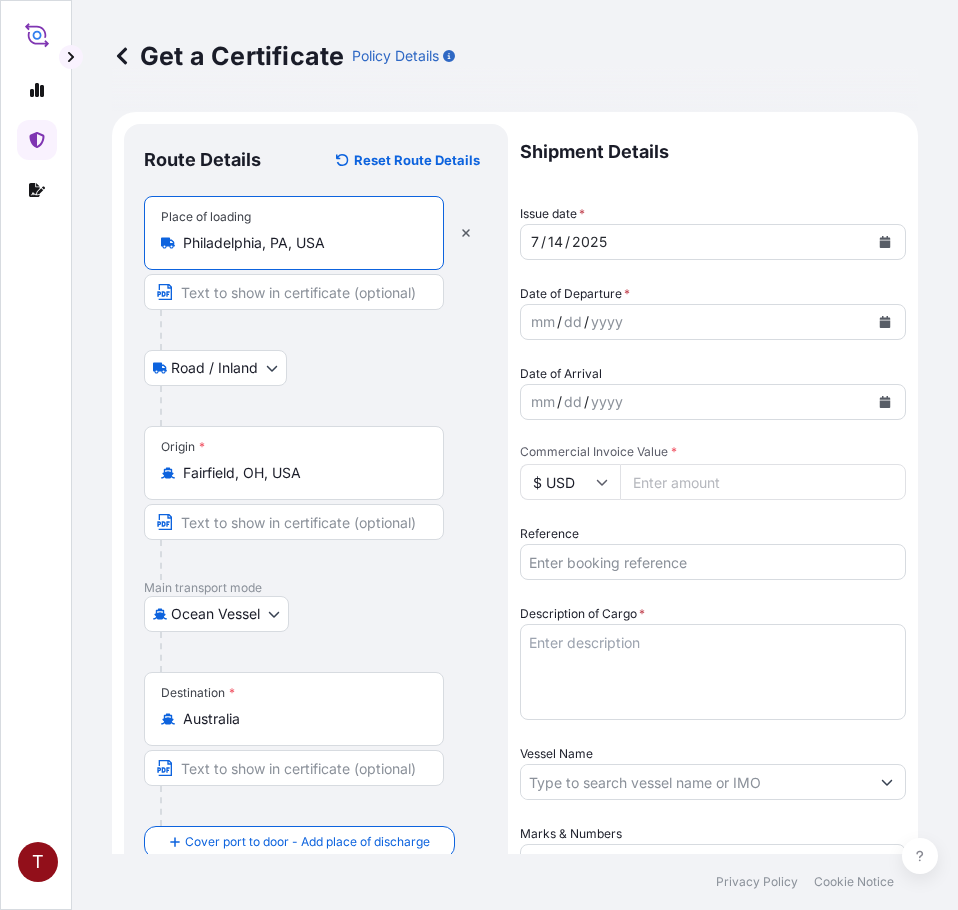 type on "Philadelphia, PA, USA" 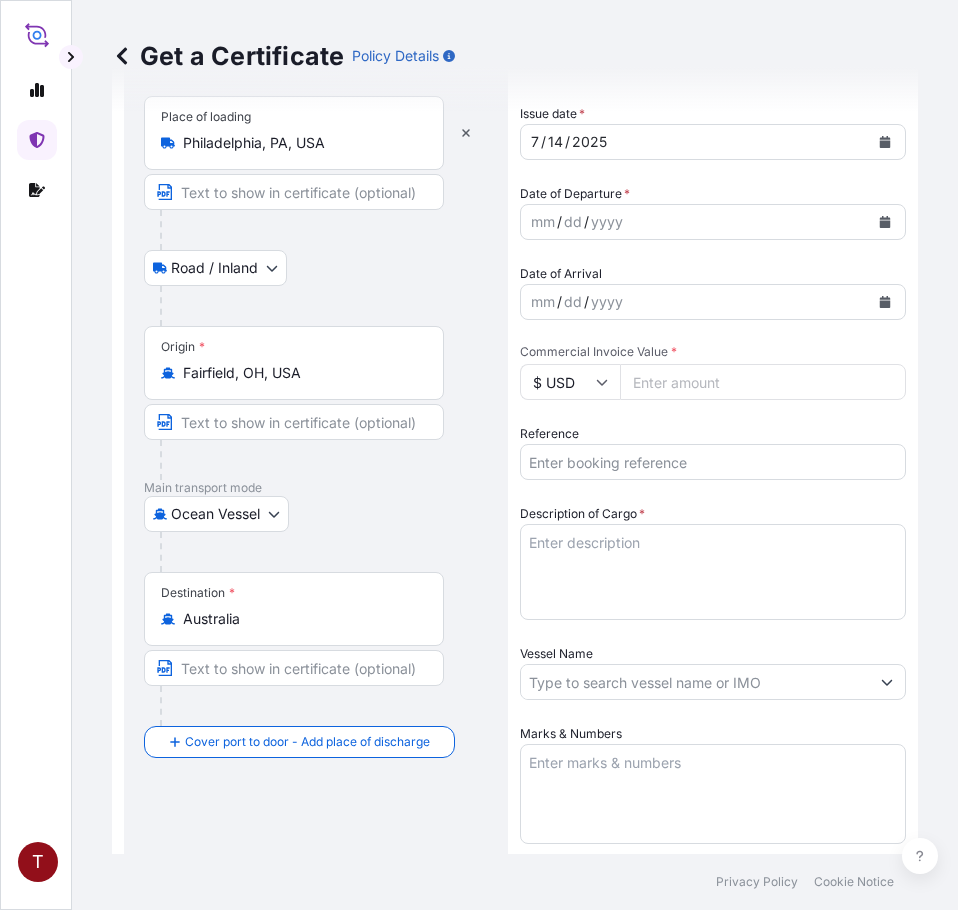 scroll, scrollTop: 539, scrollLeft: 0, axis: vertical 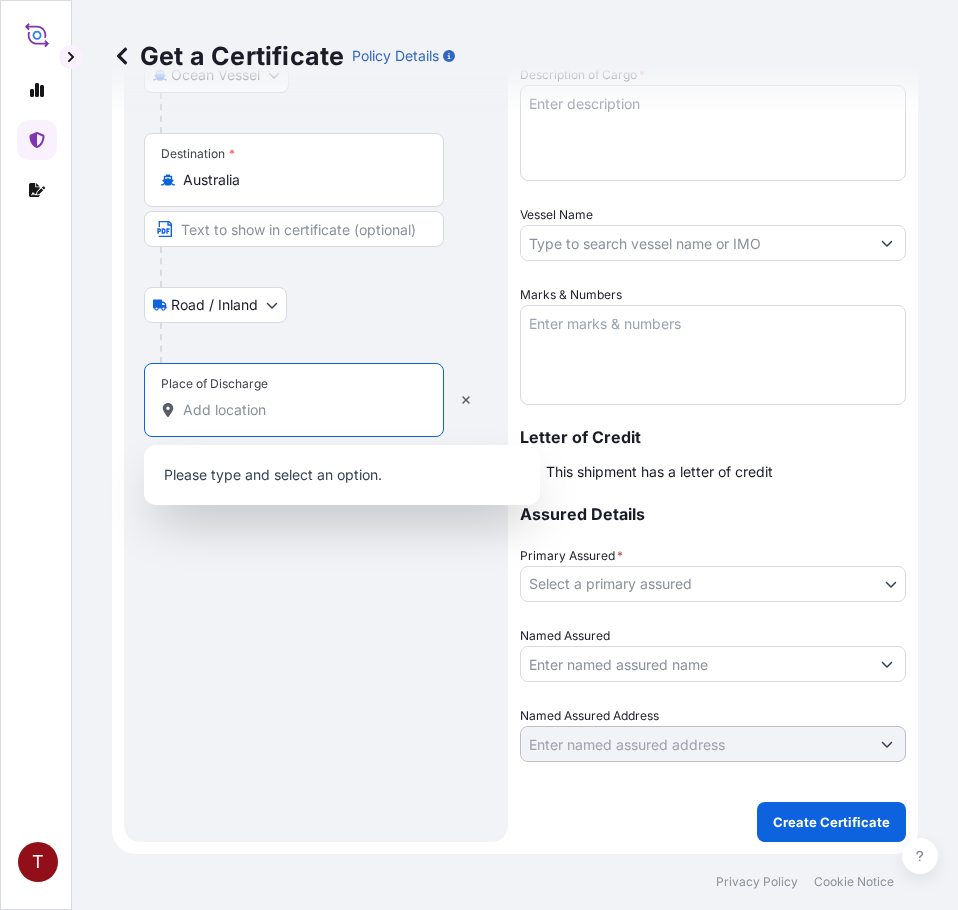 click on "Place of Discharge" at bounding box center (301, 410) 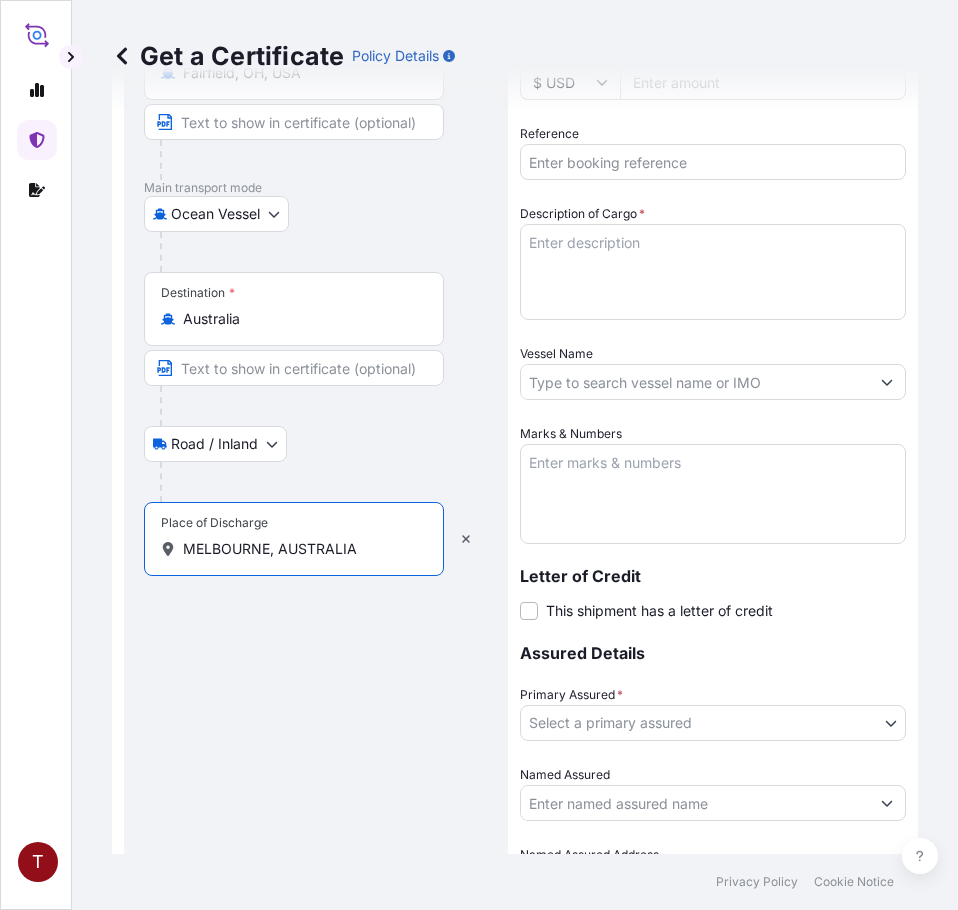 scroll, scrollTop: 539, scrollLeft: 0, axis: vertical 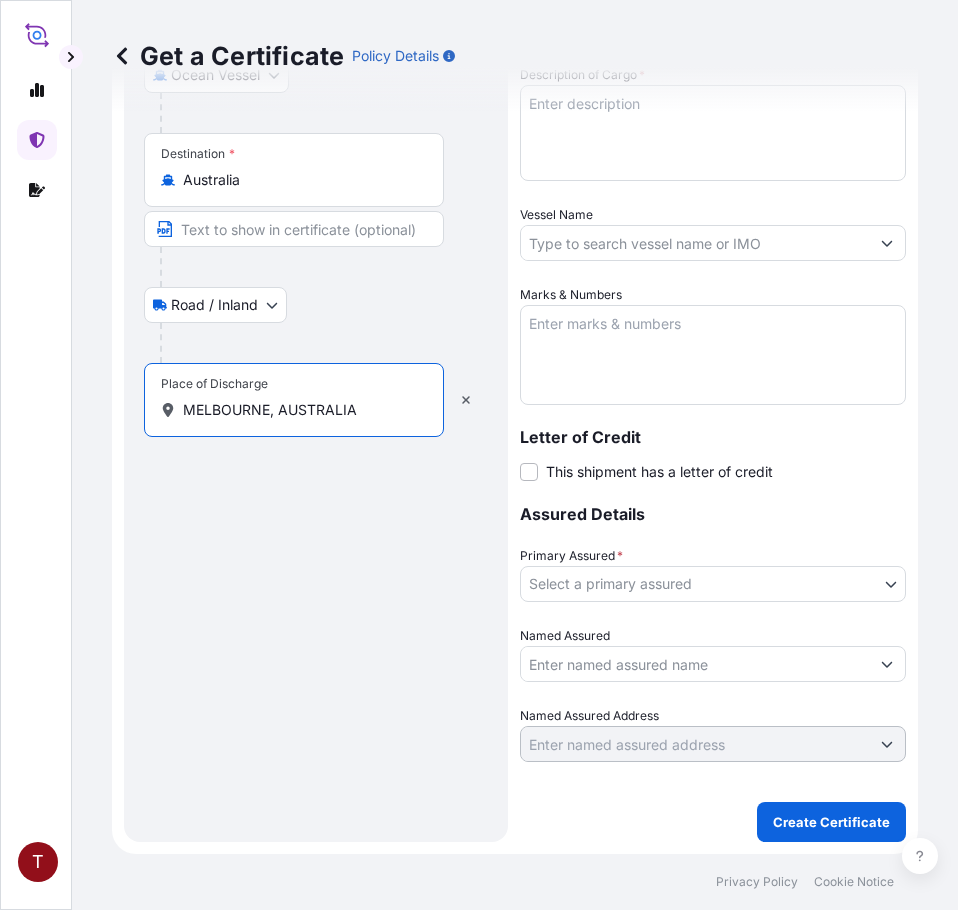 click on "MELBOURNE, AUSTRALIA" at bounding box center (301, 410) 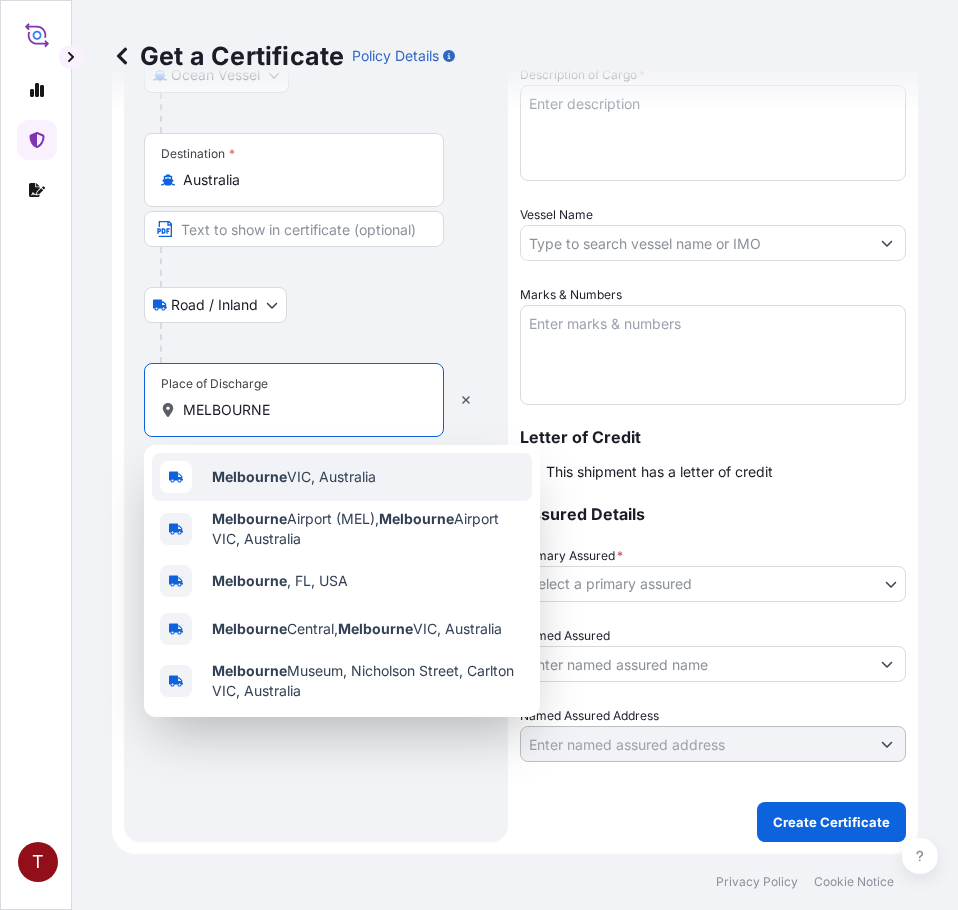 click on "Melbourne  VIC, Australia" at bounding box center (294, 477) 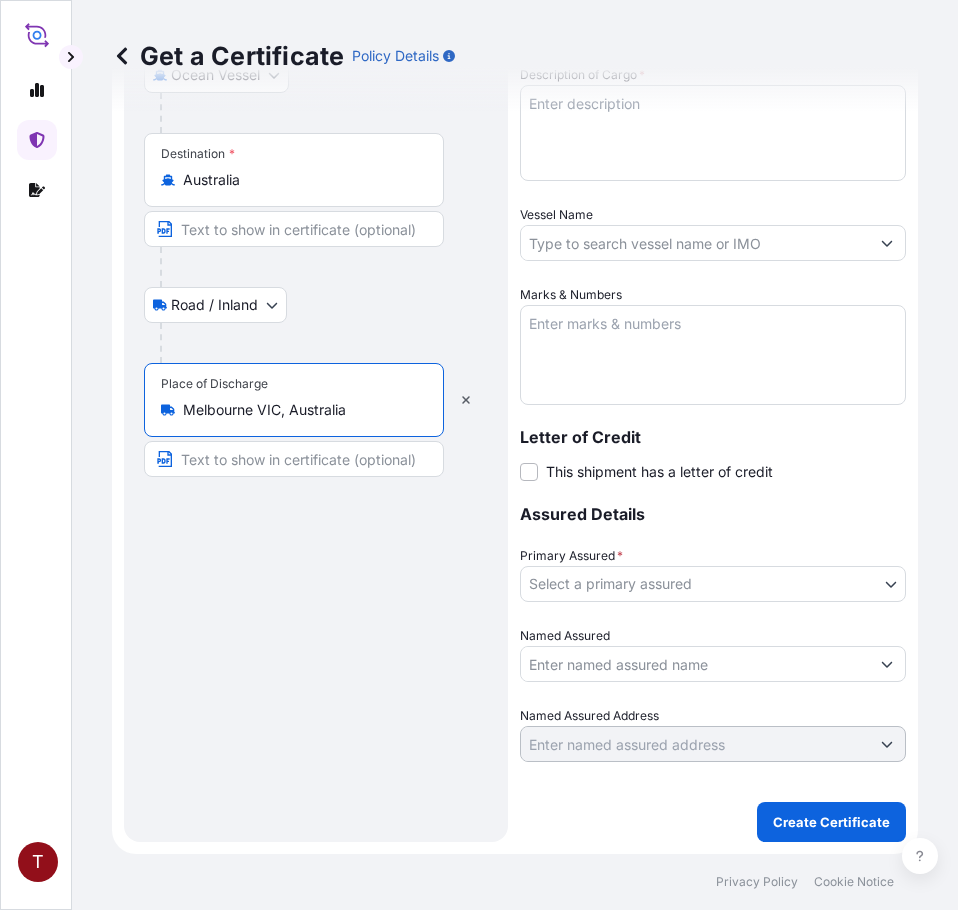 type on "Melbourne VIC, Australia" 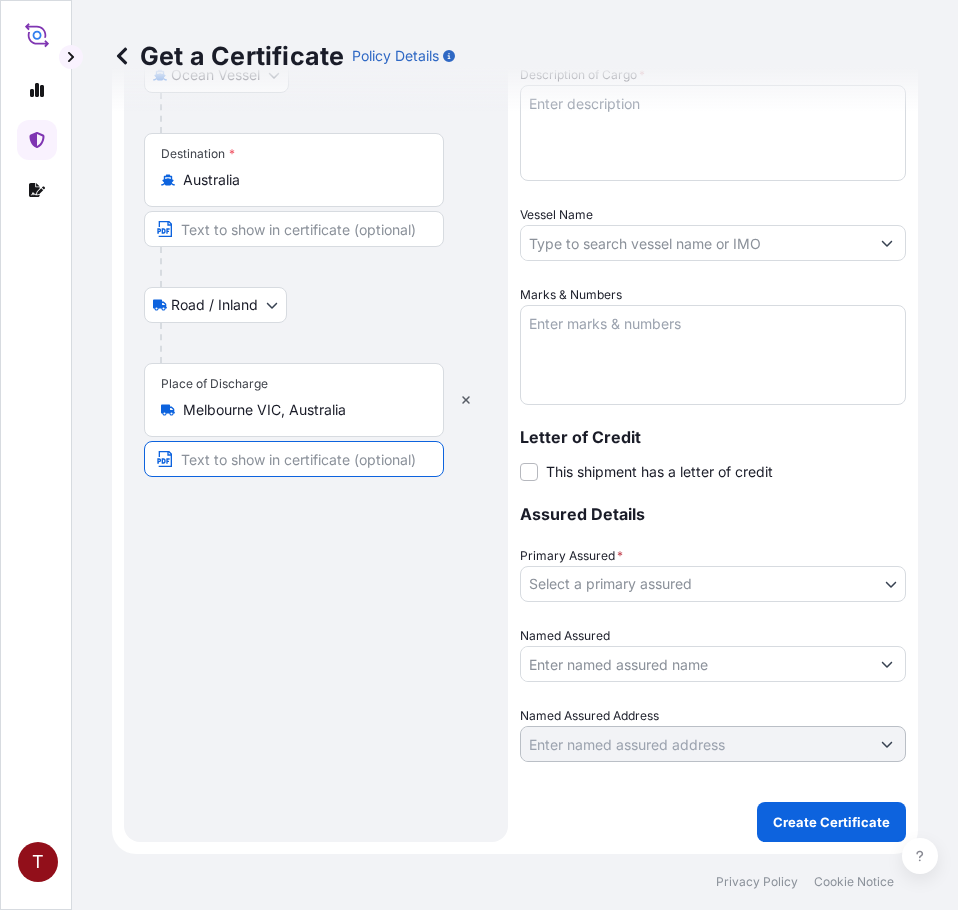 click at bounding box center (294, 459) 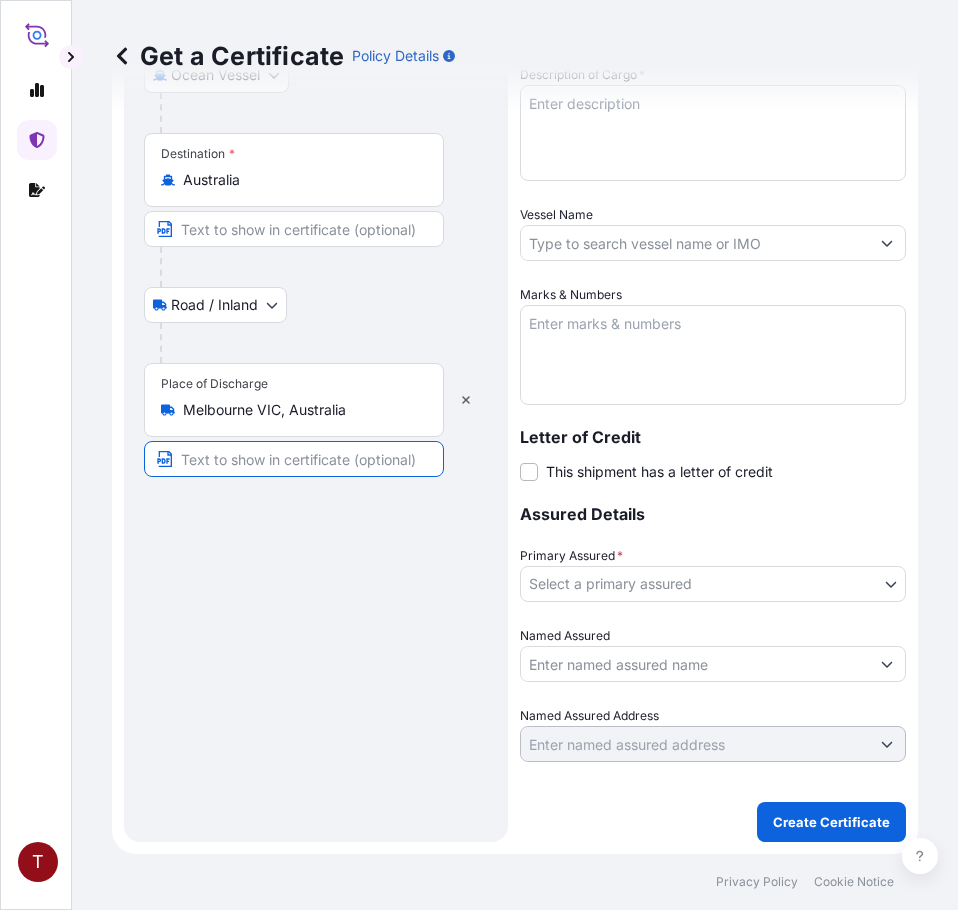 paste on "MELBOURNE, AUSTRALIA" 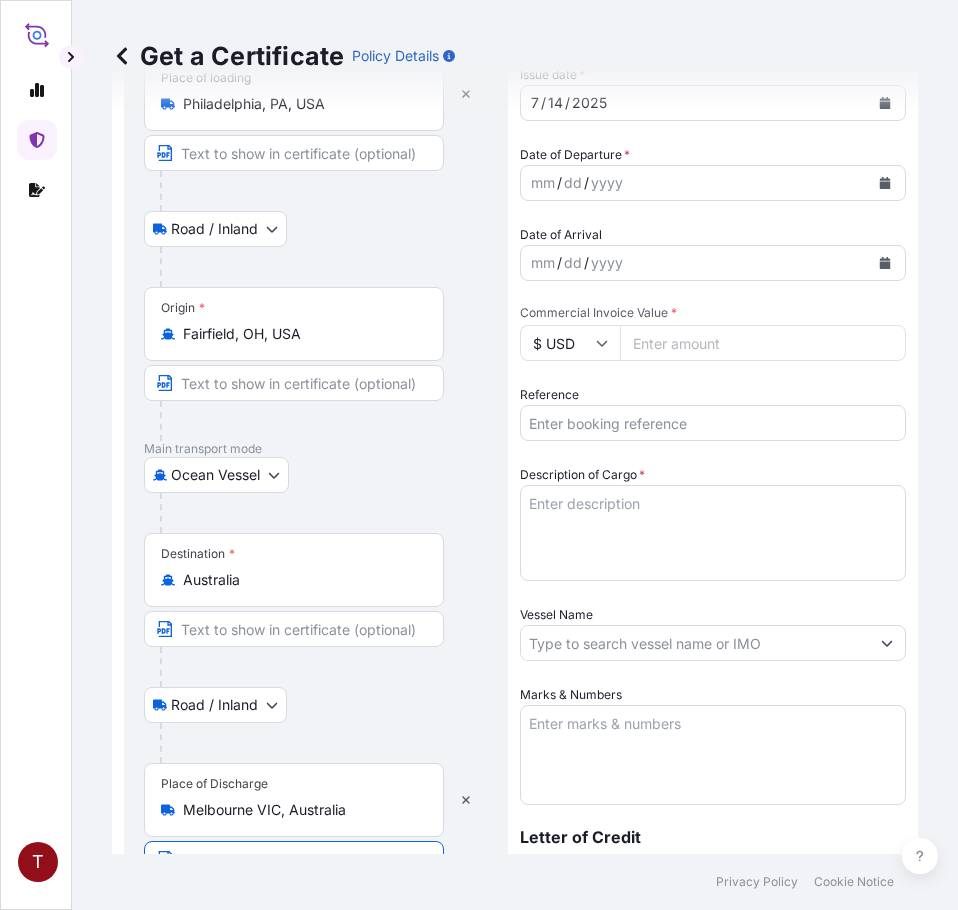 scroll, scrollTop: 0, scrollLeft: 0, axis: both 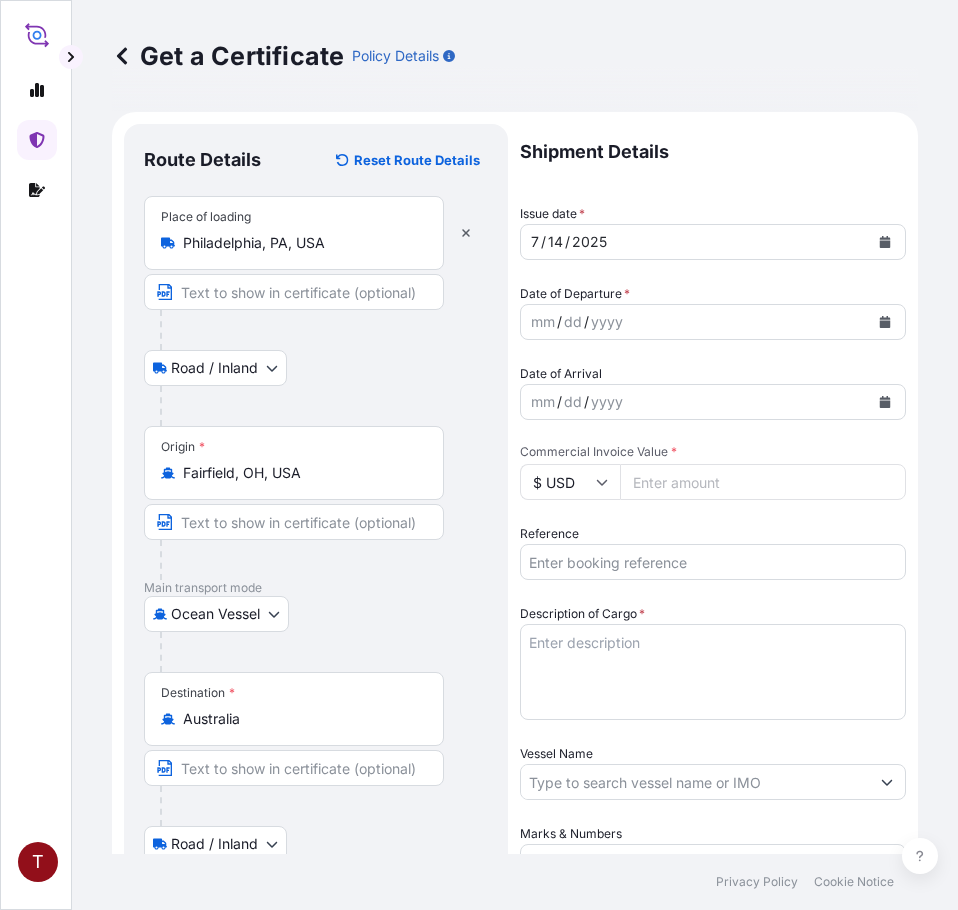 type on "MELBOURNE, AUSTRALIA" 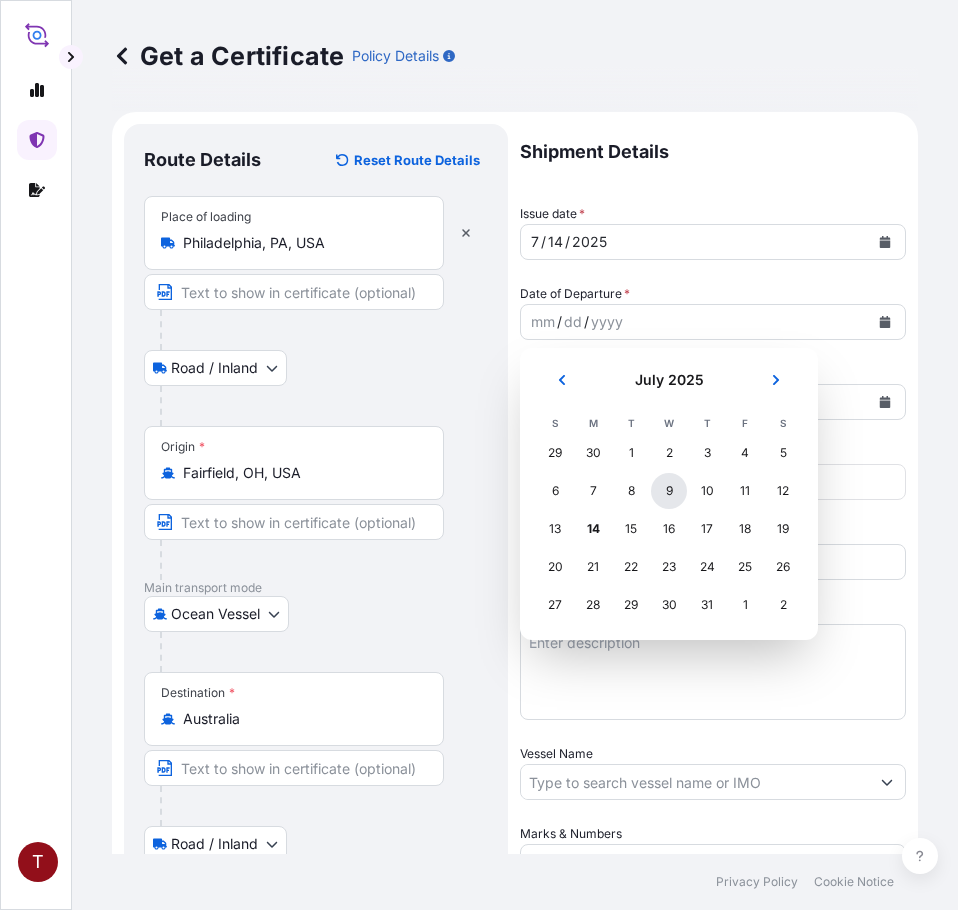click on "9" at bounding box center (669, 491) 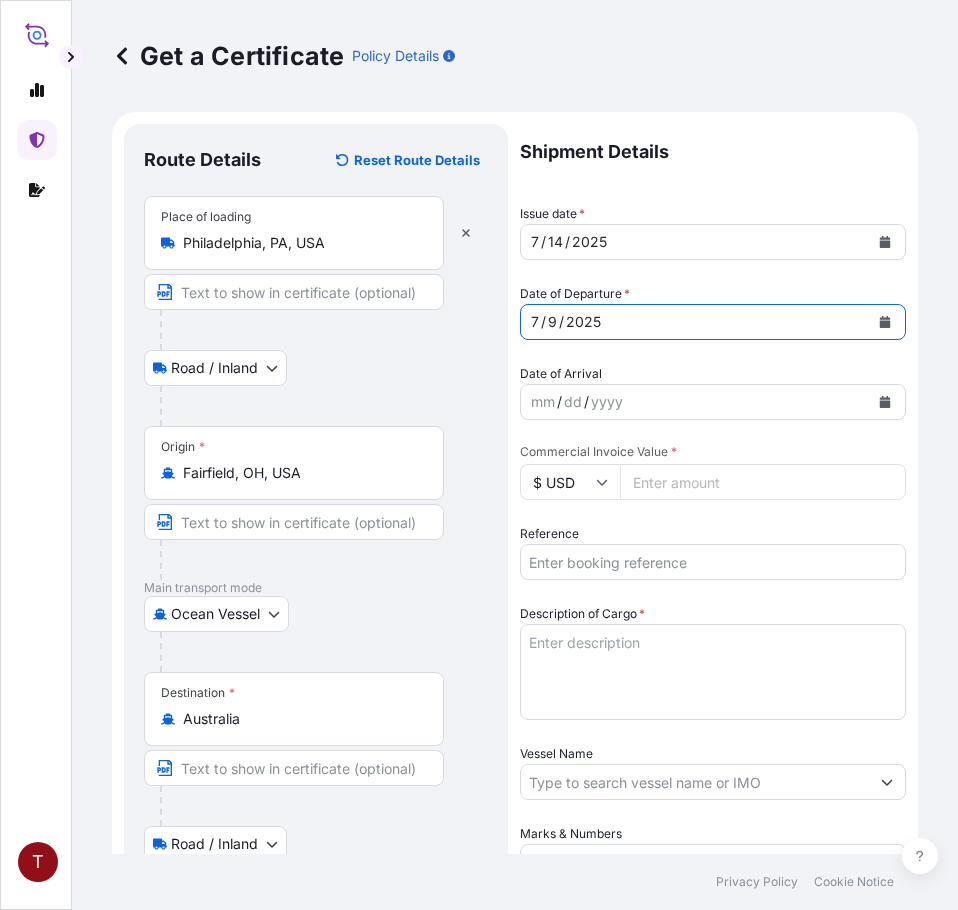 click at bounding box center (885, 402) 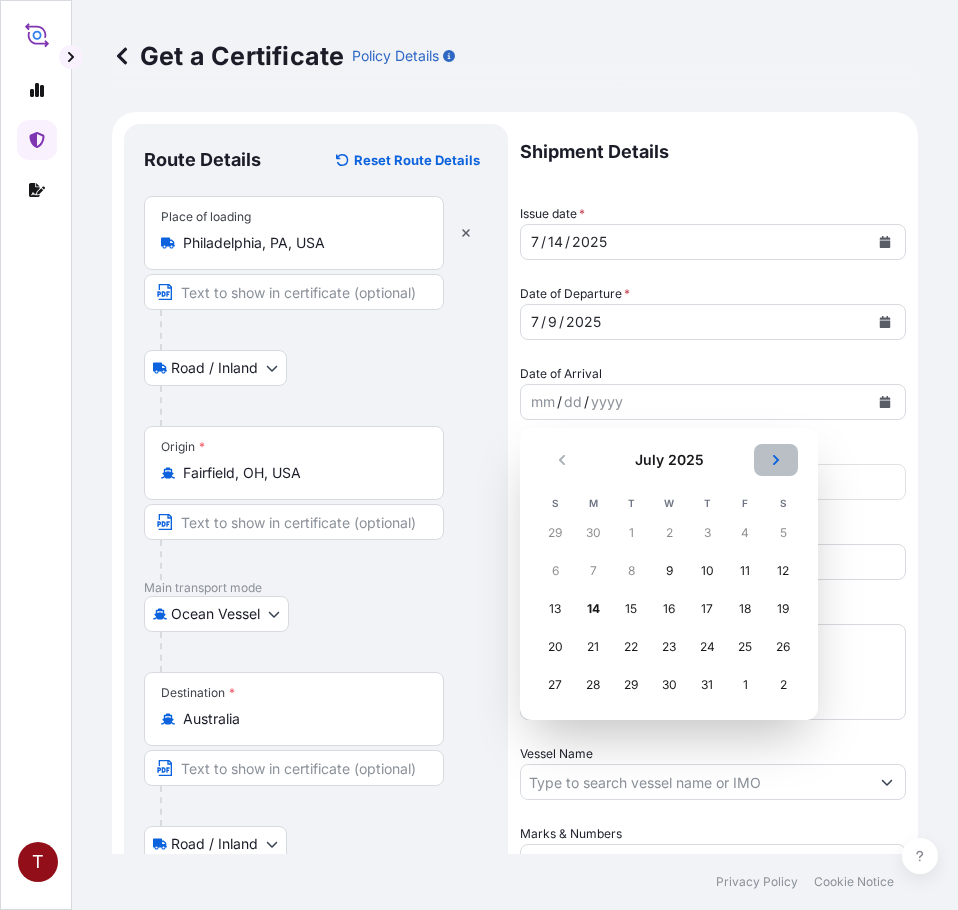 click 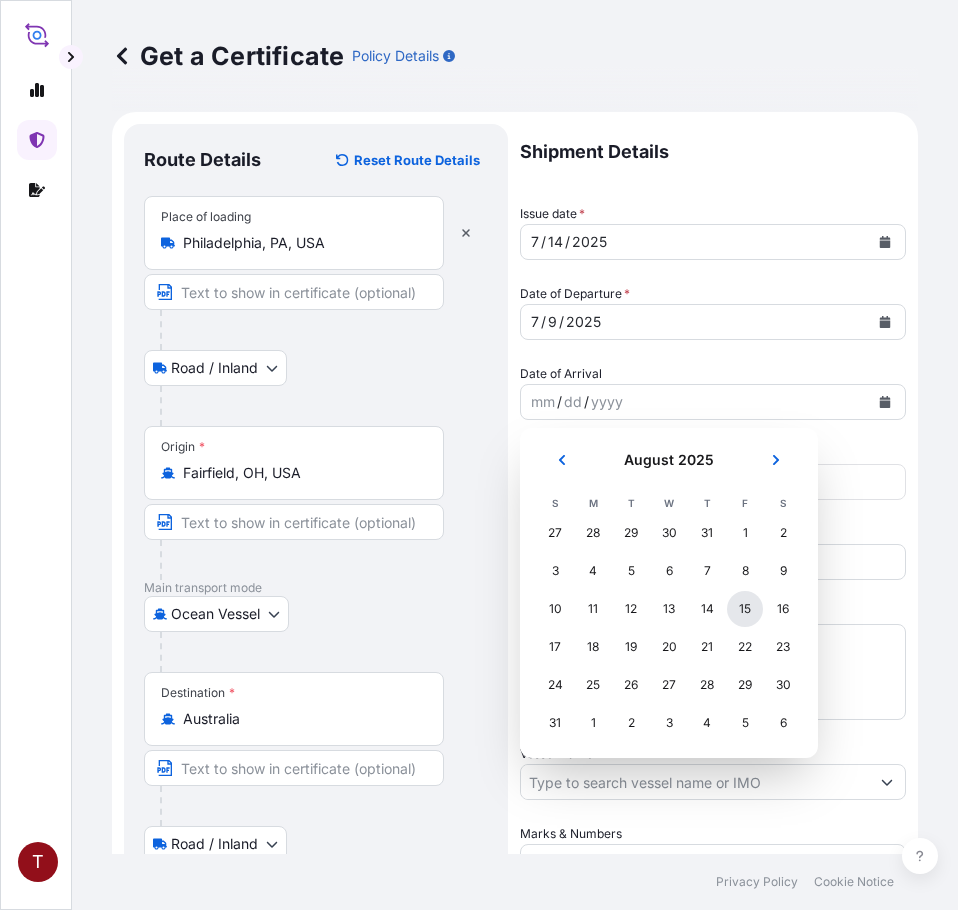 click on "15" at bounding box center [745, 609] 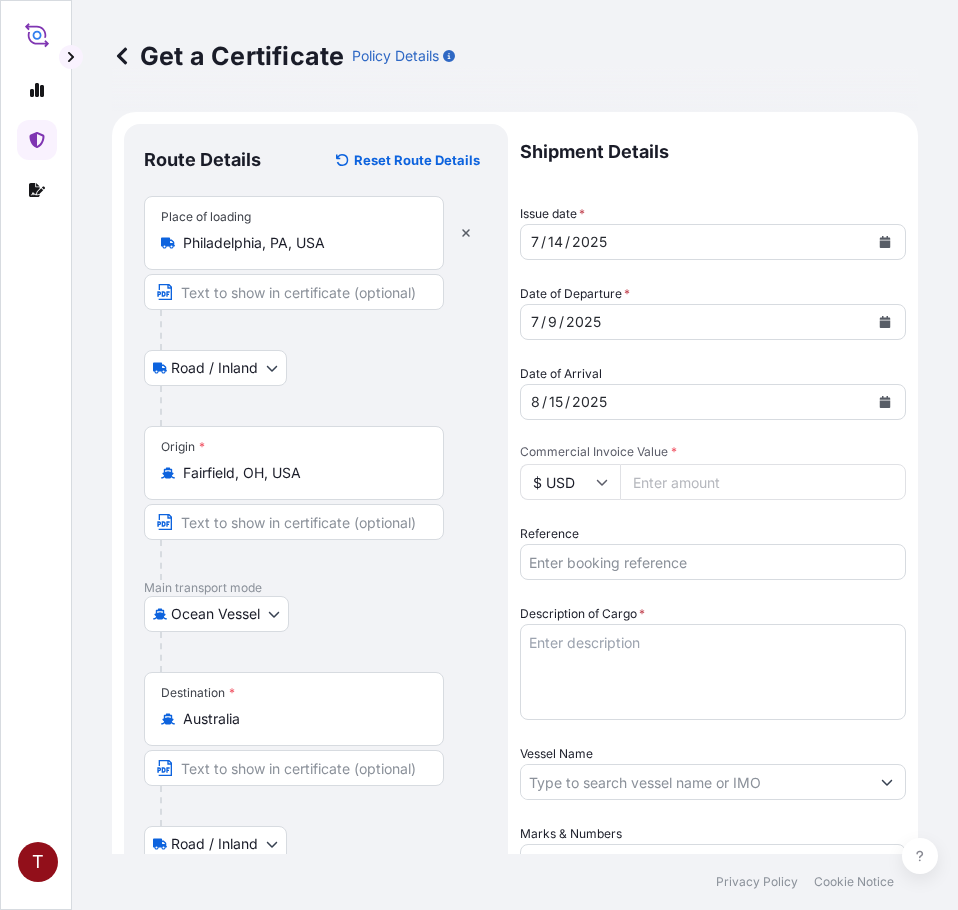 click on "Commercial Invoice Value    *" at bounding box center [763, 482] 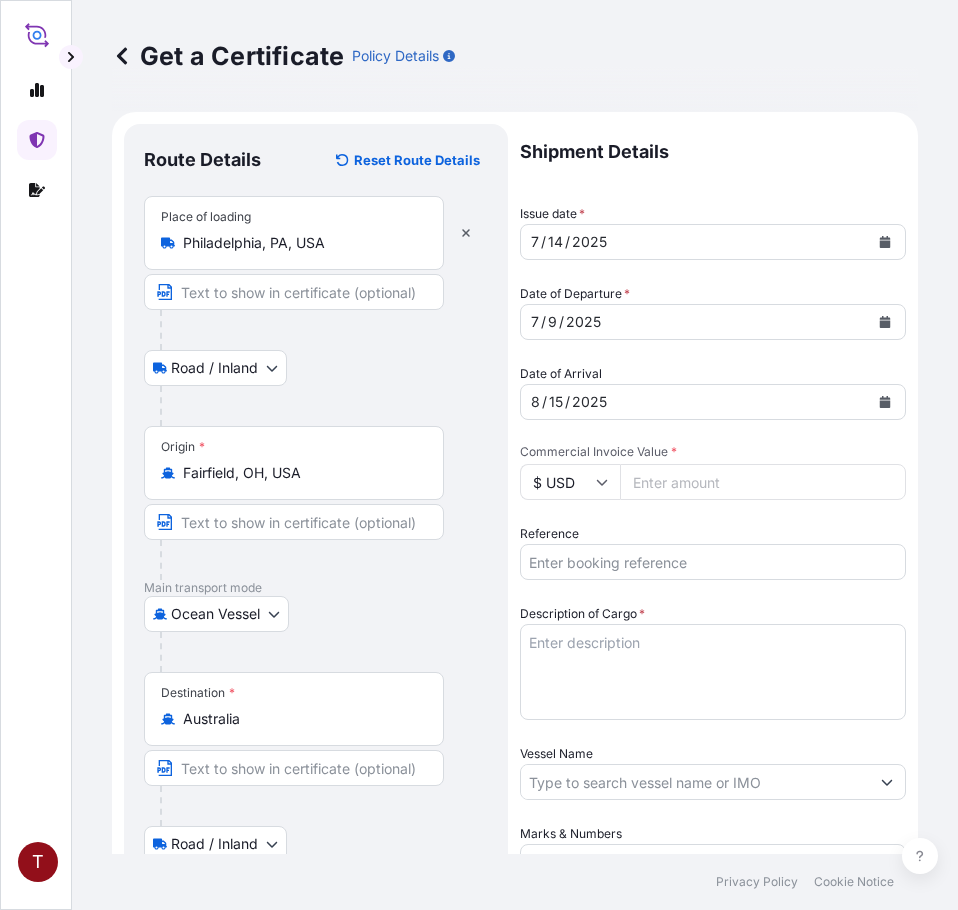 type on "[NUMBER]" 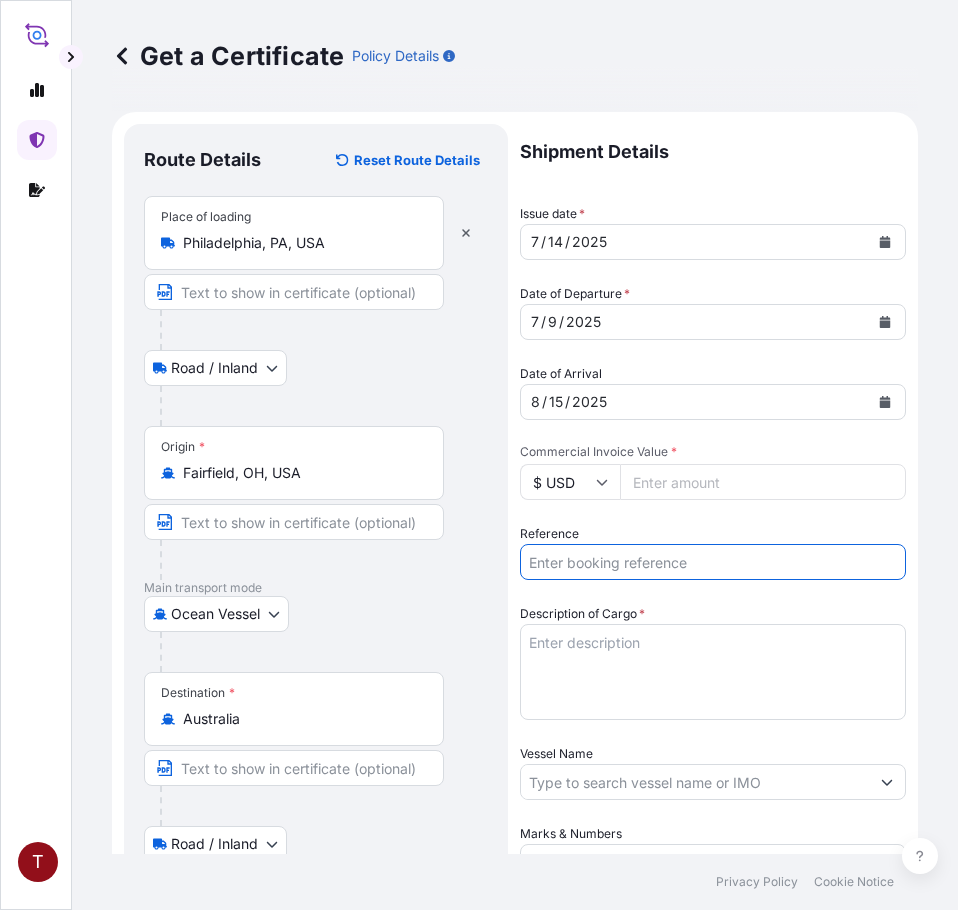 paste on "[NUMBER]" 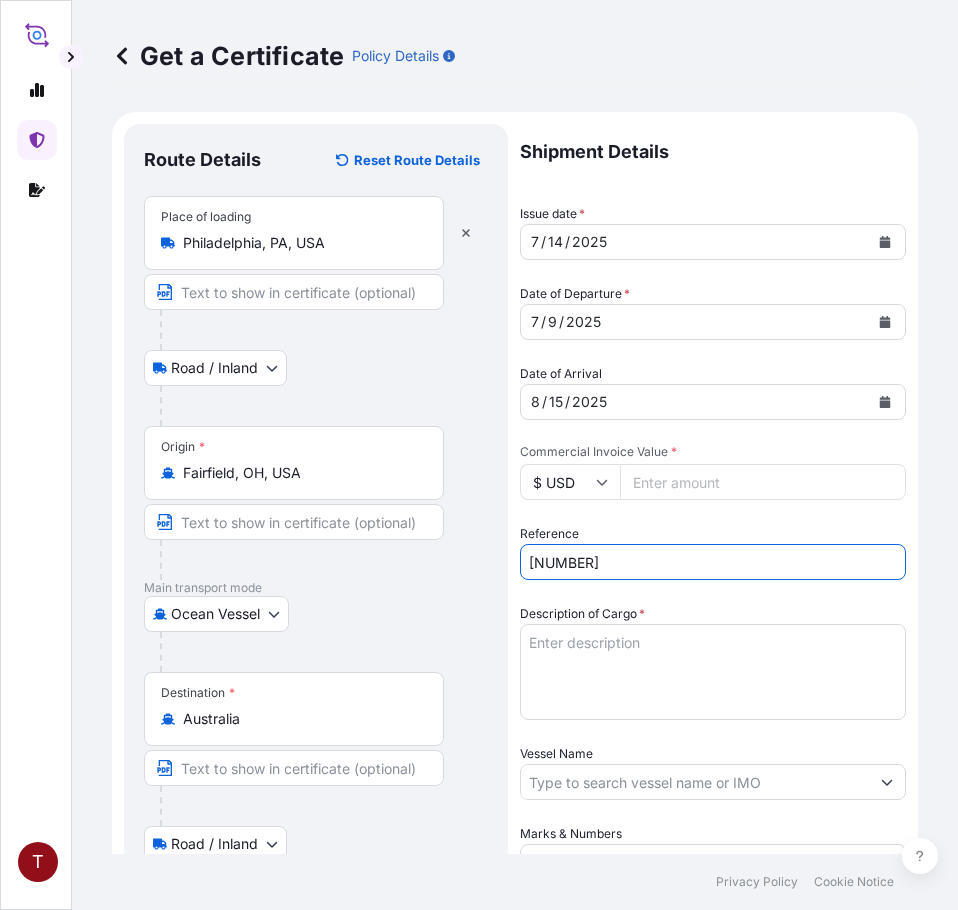 type on "[NUMBER]" 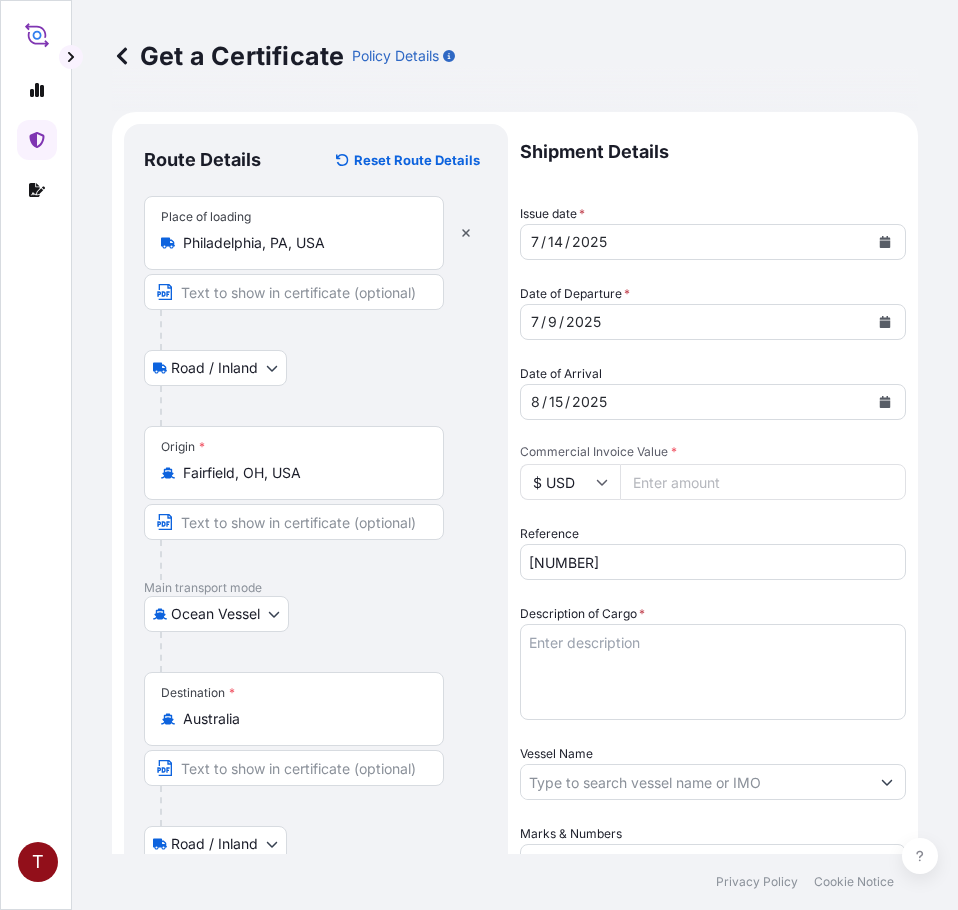 click on "Description of Cargo *" at bounding box center [713, 672] 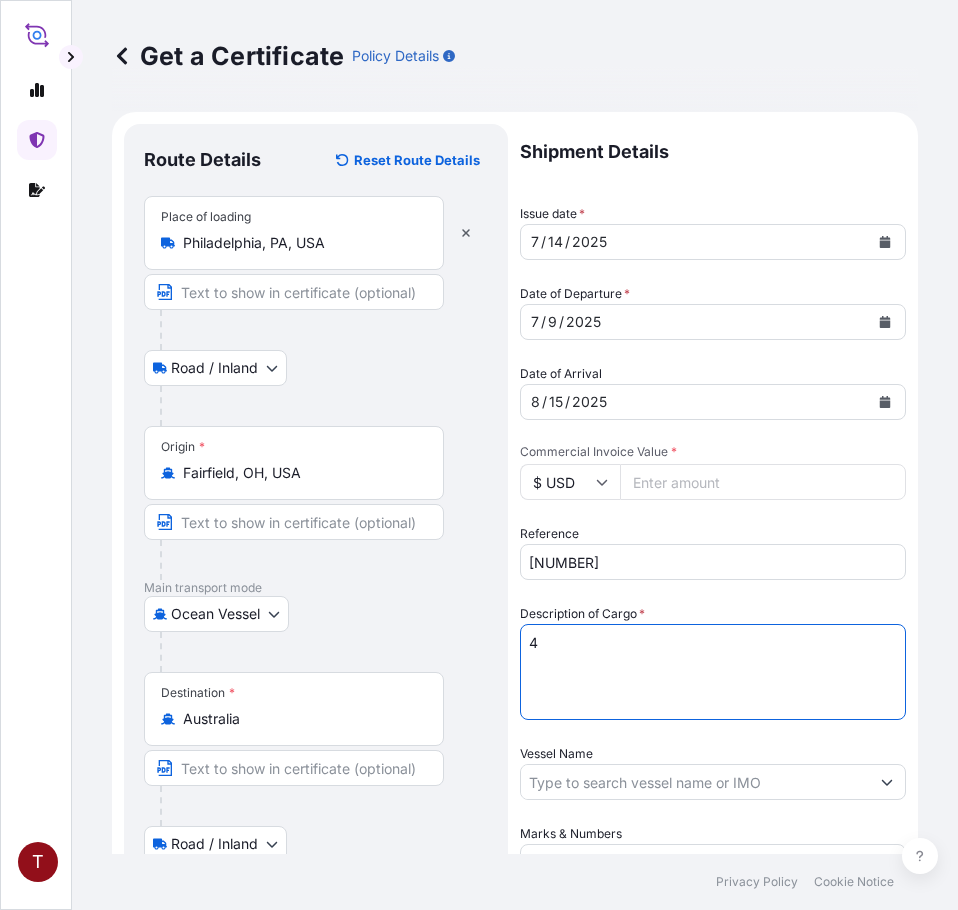 paste on "[NUMBER] DRUMS LOADED INTO
1 LCL
D-[NUMBER] CONCENTRATE" 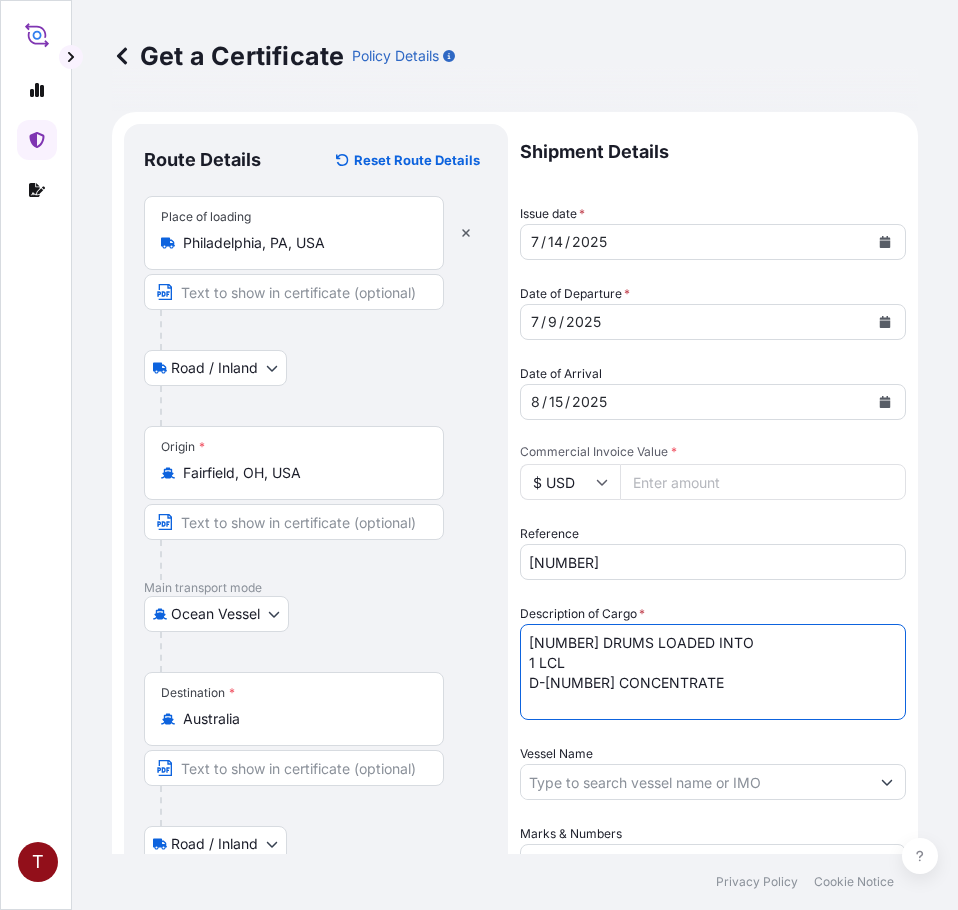 scroll, scrollTop: 200, scrollLeft: 0, axis: vertical 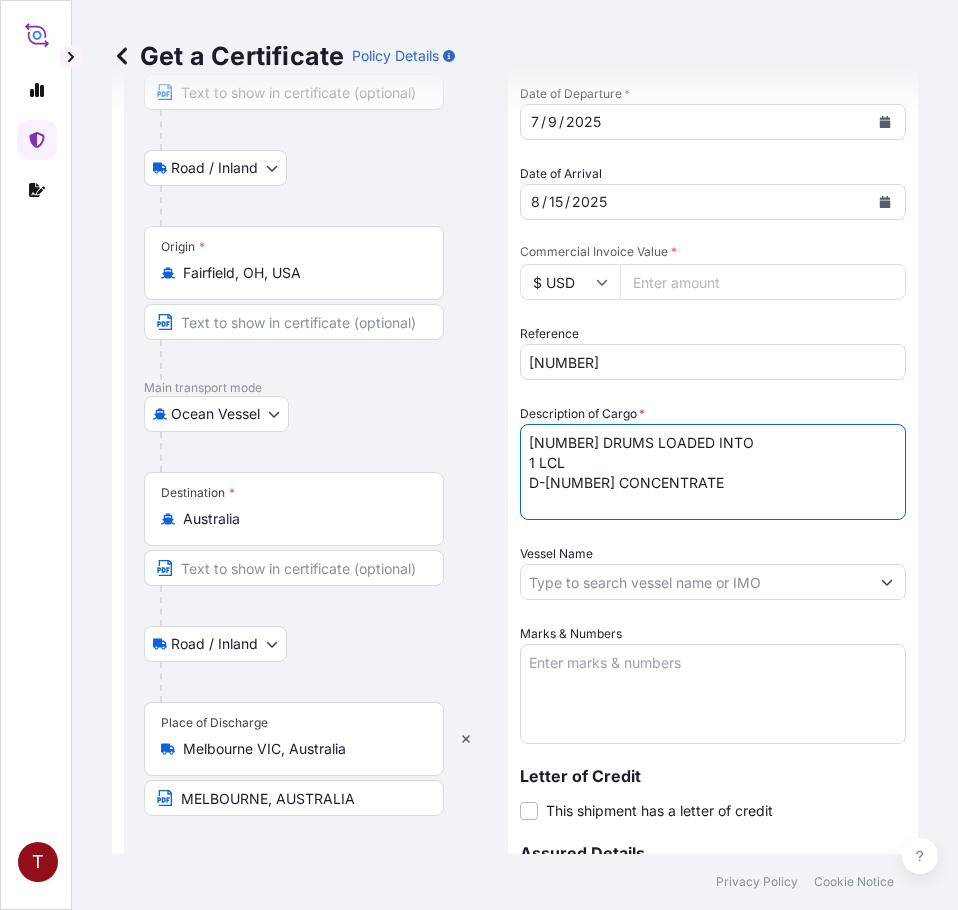 type on "[NUMBER] DRUMS LOADED INTO
1 LCL
D-[NUMBER] CONCENTRATE" 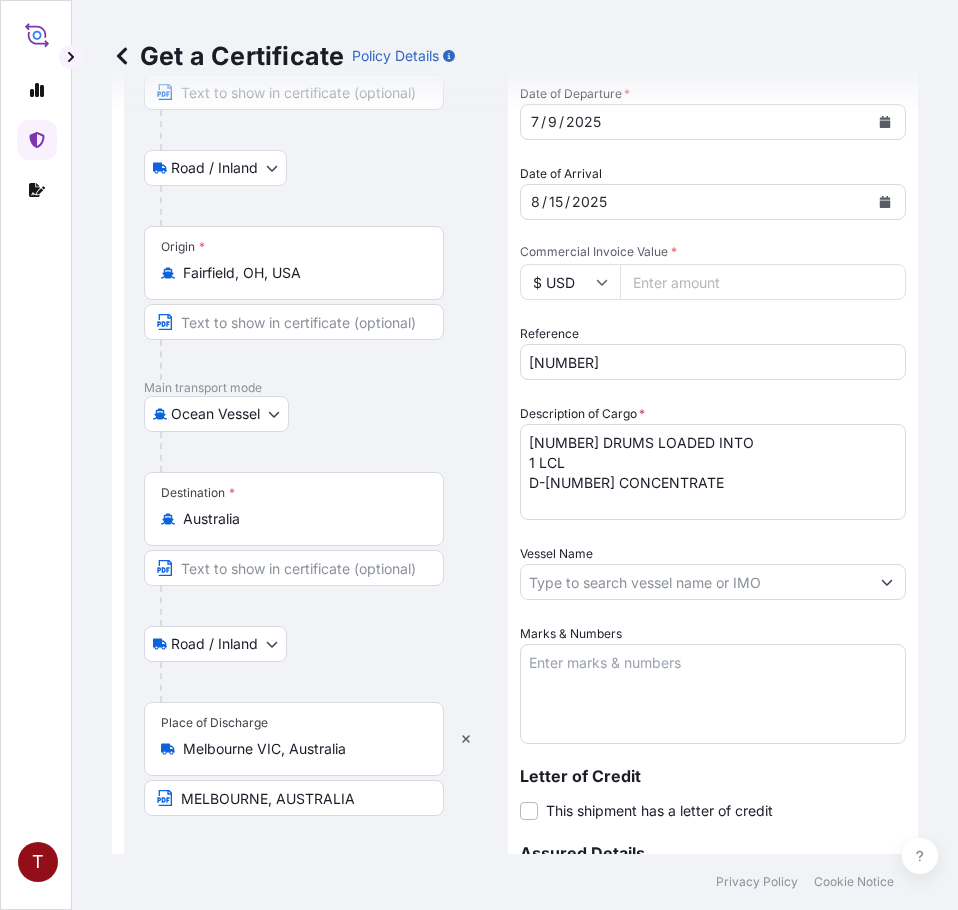 click on "Vessel Name" at bounding box center [695, 582] 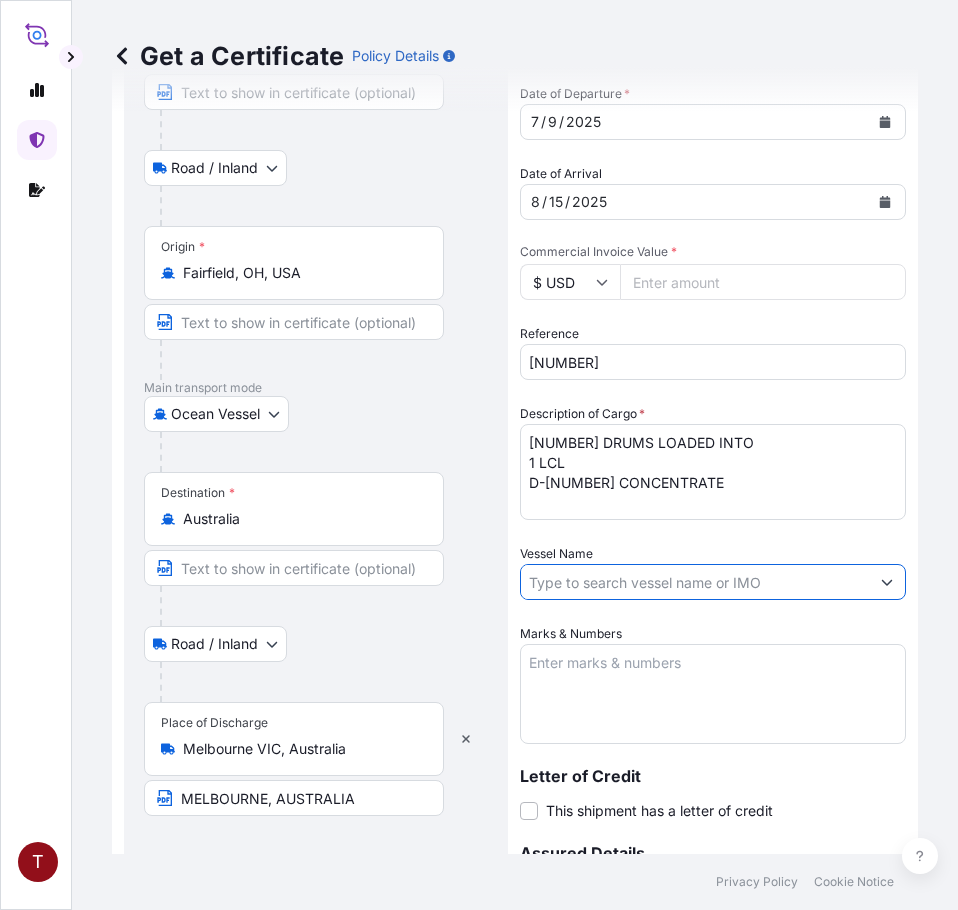 paste on "MAERSK BUTON [NUMBER]" 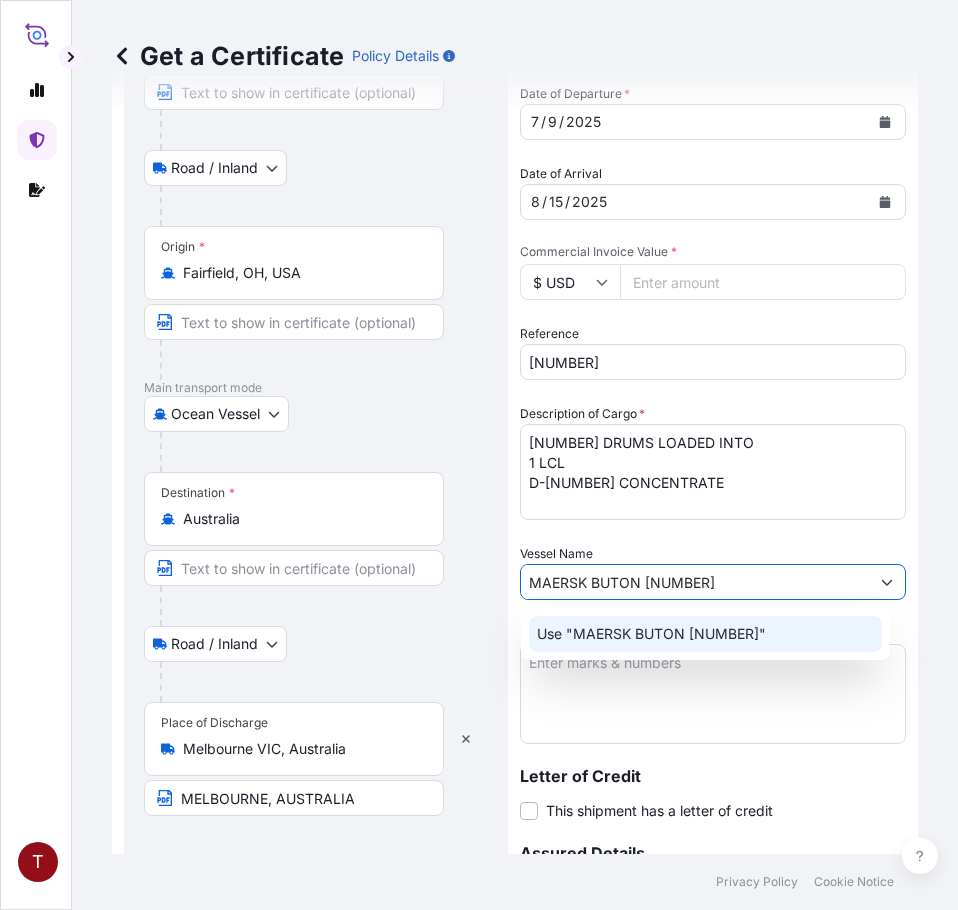 click on "Use "MAERSK BUTON [NUMBER]"" 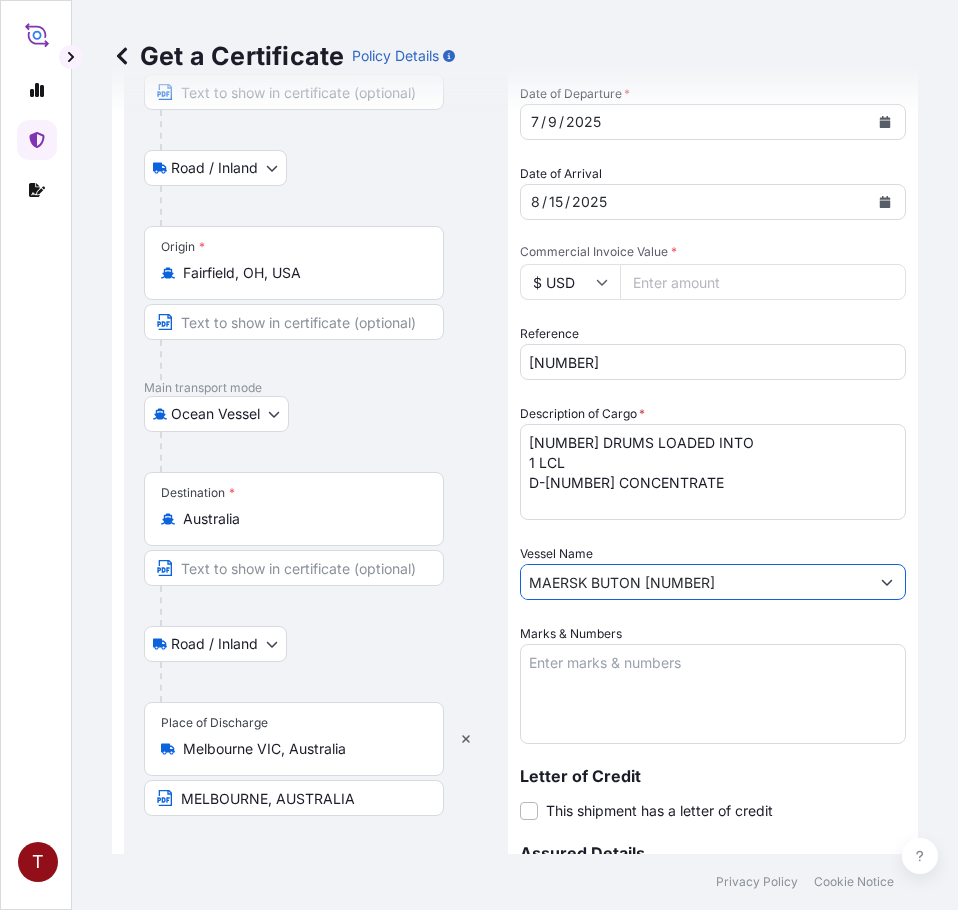 type on "MAERSK BUTON [NUMBER]" 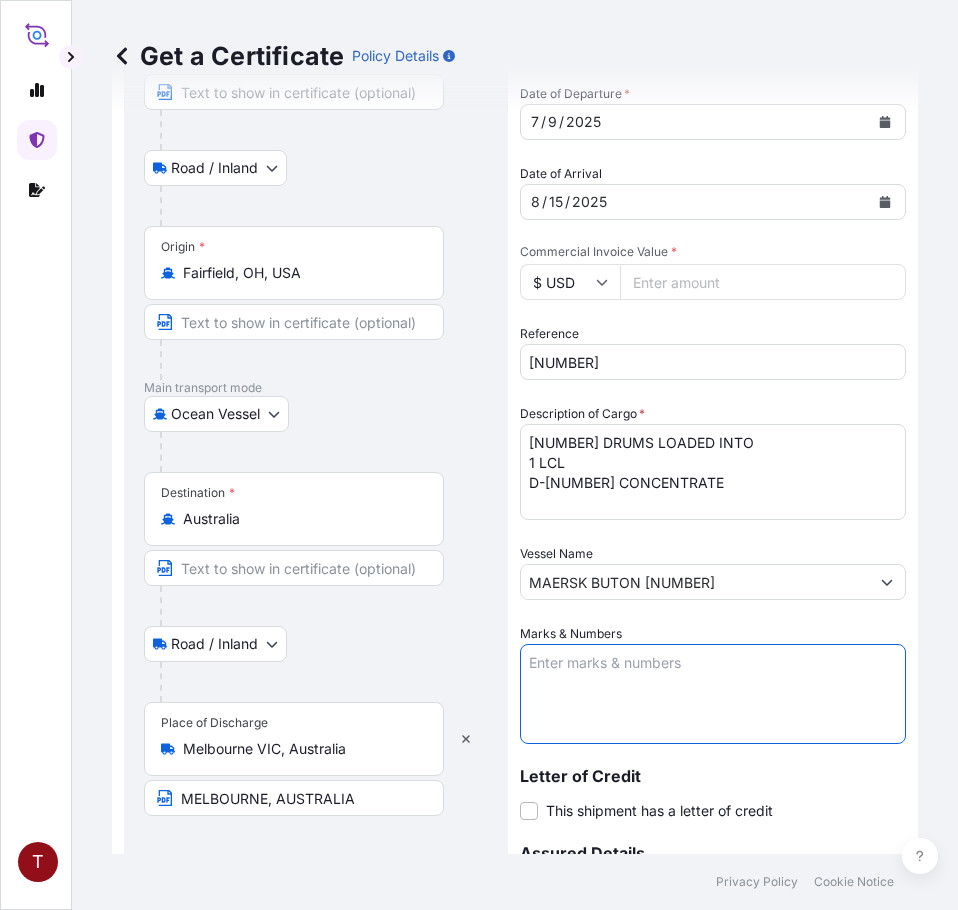 click on "Marks & Numbers" at bounding box center (713, 694) 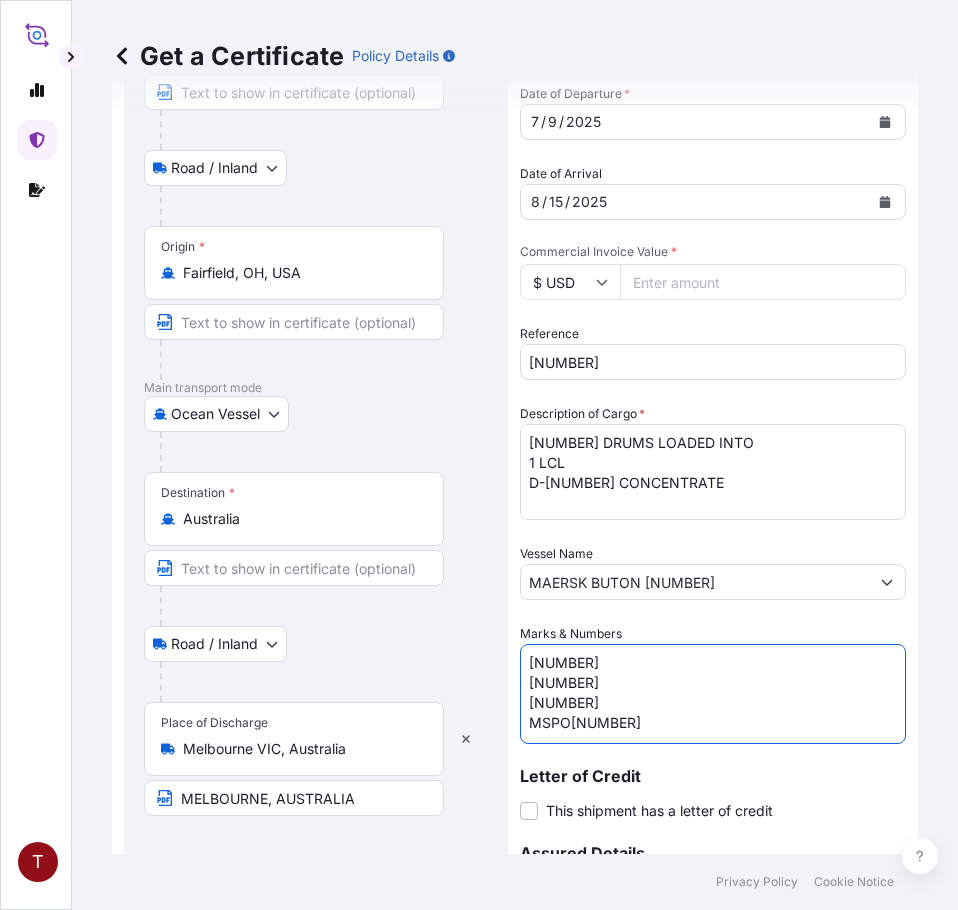 scroll, scrollTop: 8, scrollLeft: 0, axis: vertical 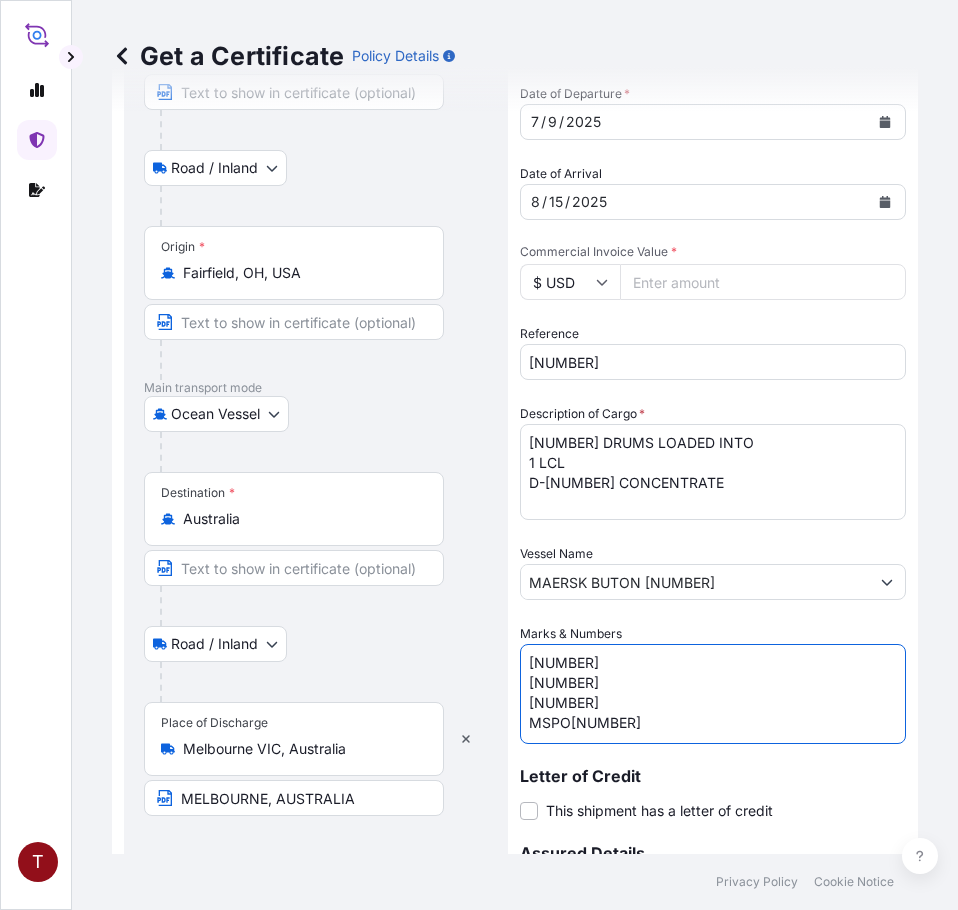 drag, startPoint x: 580, startPoint y: 677, endPoint x: 446, endPoint y: 664, distance: 134.62912 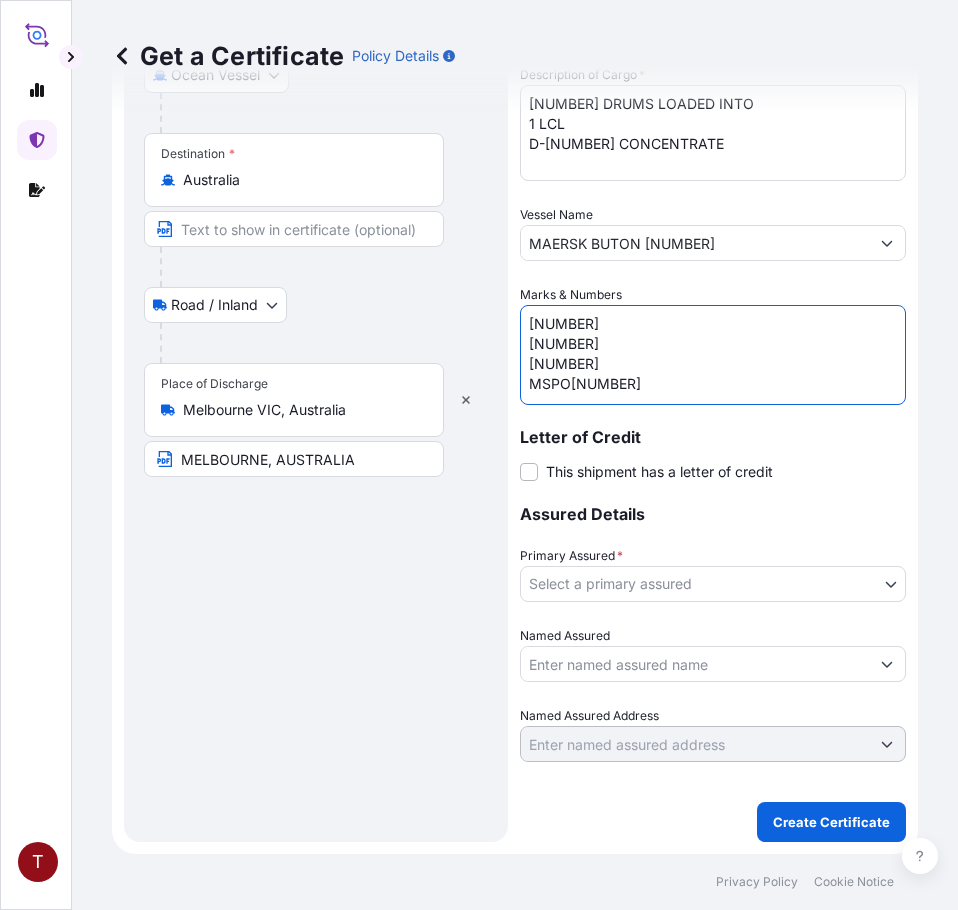 type on "[NUMBER]
[NUMBER]
[NUMBER]
MSPO[NUMBER]" 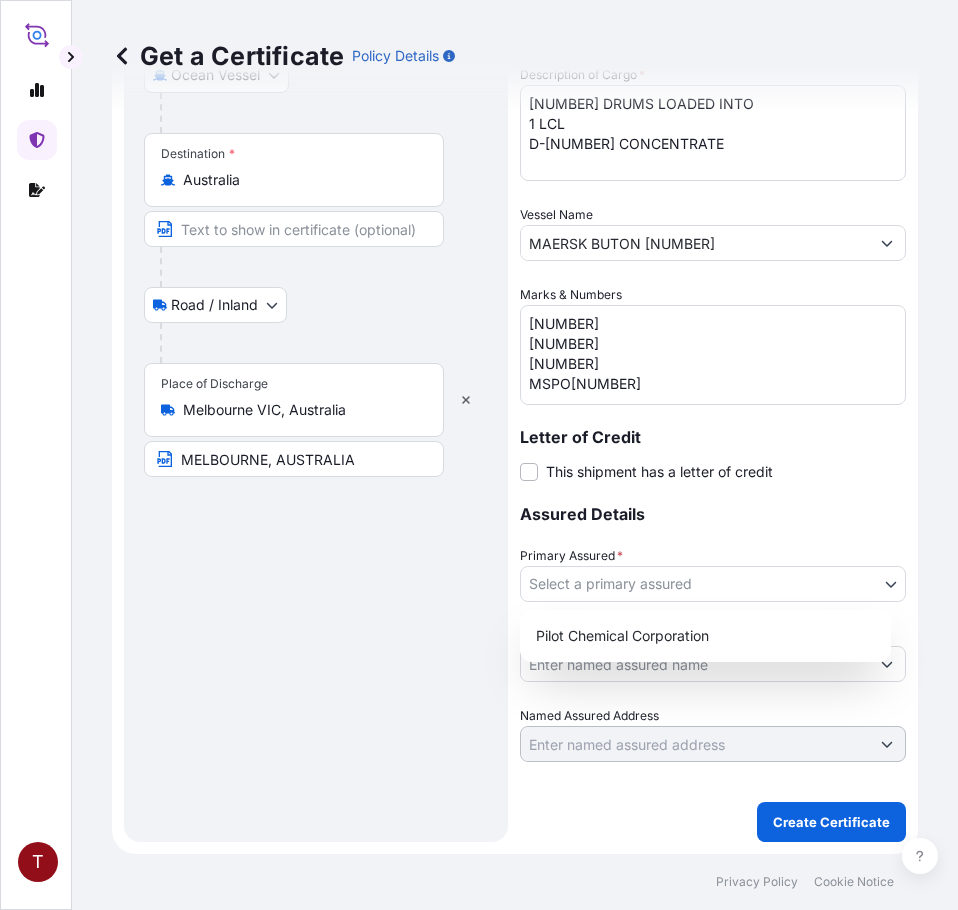 click on "Route Details Reset Route Details Place of loading Philadelphia, PA, USA Road / Inland Road / Inland Origin * Fairfield, OH, USA Main transport mode Ocean Vessel Air Road Ocean Vessel Destination * Australia Road / Inland Road / Inland Place of Discharge Melbourne VIC, Australia MELBOURNE, AUSTRALIA Shipment Details Issue date * [MONTH] / [DAY] / [YEAR] Date of Departure * [MONTH] / [DAY] / [YEAR] Date of Arrival [MONTH] / [DAY] / [YEAR] Commodity Surfactants or related materials Packing Category Commercial Invoice Value    * $ USD [NUMBER] Reference [NUMBER] Description of Cargo * [NUMBER] DRUMS LOADED INTO
1 LCL
D-[NUMBER] CONCENTRATE Vessel Name MAERSK BUTON [NUMBER] Marks & Numbers [NUMBER]
[NUMBER]
[NUMBER]
MSPO[NUMBER] Letter of Credit This shipment has a letter of credit Letter of credit * Letter of credit may not exceed 12000 characters Assured Details Primary Assured * Select a primary assured Pilot Chemical Corporation Named Assured Named Assured Address Create Certificate Privacy Policy Cookie Notice
0" at bounding box center (479, 455) 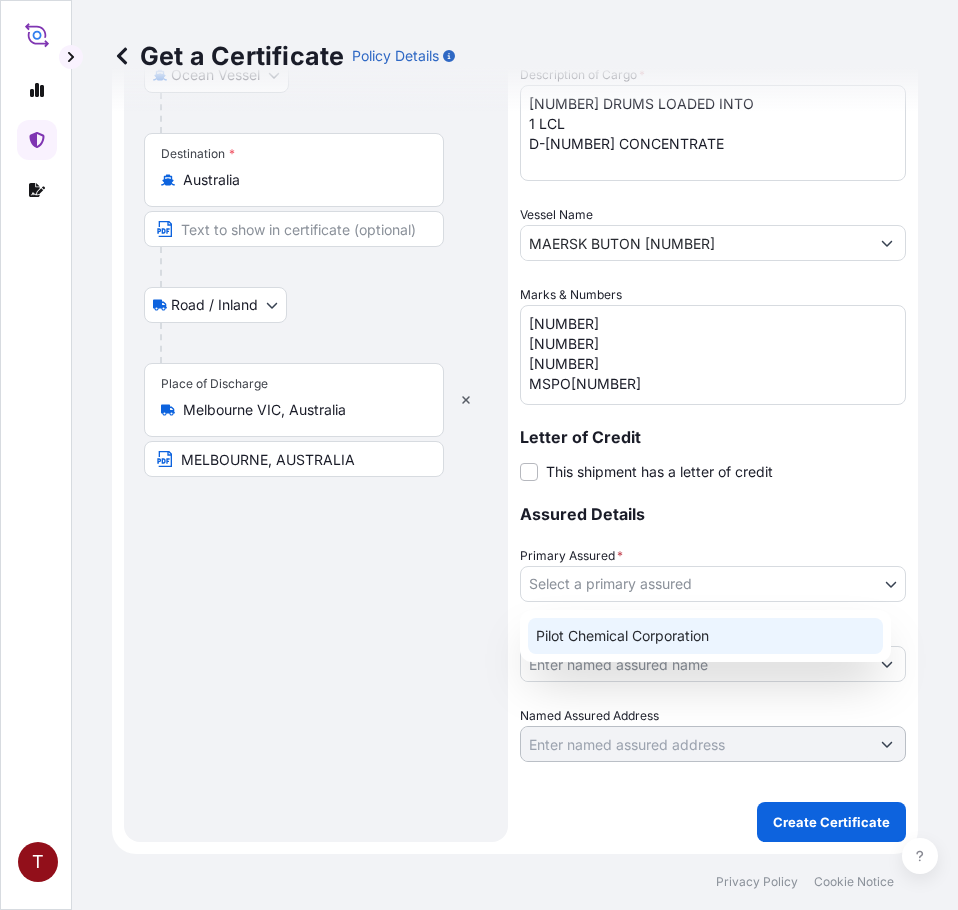 click on "Pilot Chemical Corporation" at bounding box center [705, 636] 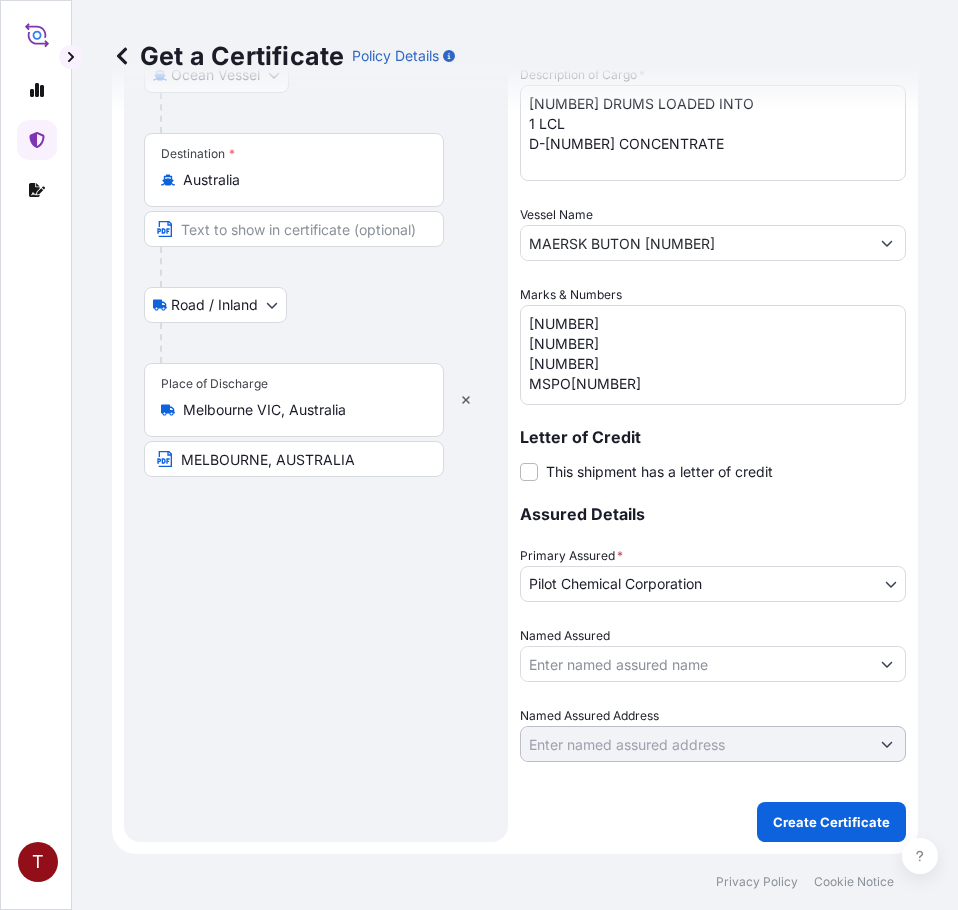 click on "Named Assured" at bounding box center (695, 664) 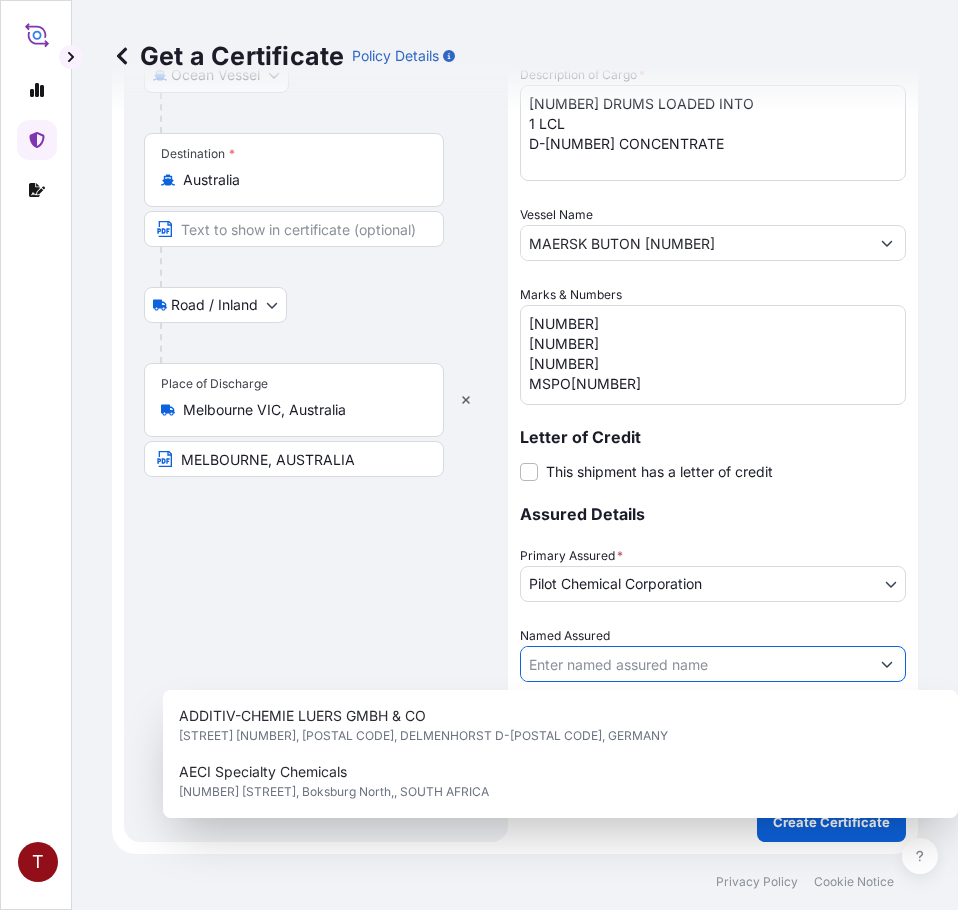 paste on "PILOT CHEMICAL COMPANY [NUMBER] [STREET] [NUMBER] [CITY] , OH [POSTAL CODE] UNITED STATES" 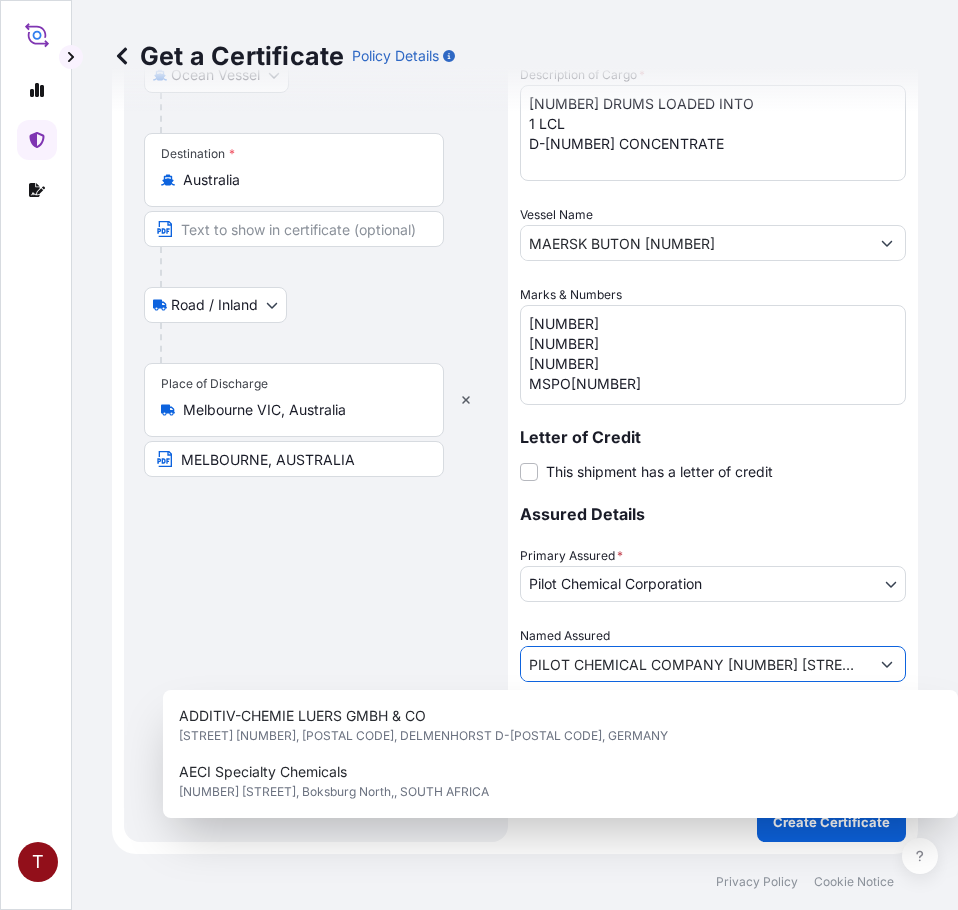 scroll, scrollTop: 0, scrollLeft: 515, axis: horizontal 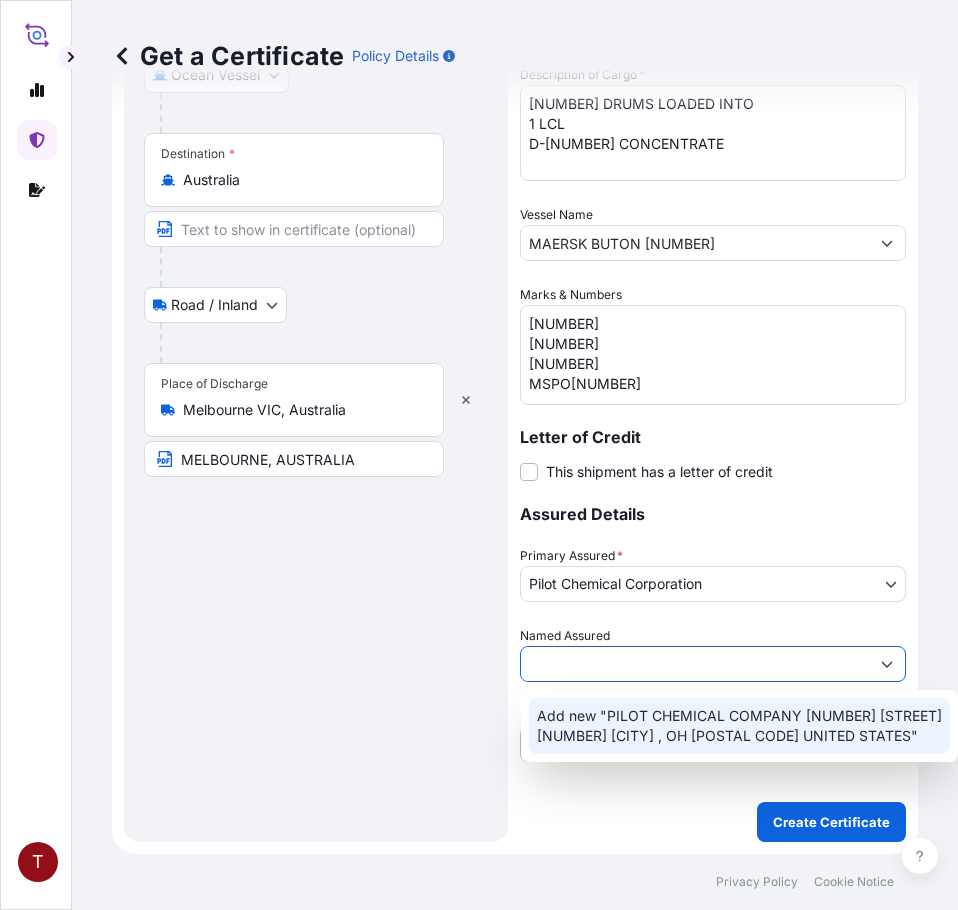 click on "Add new "PILOT CHEMICAL COMPANY [NUMBER] [STREET] [NUMBER] [CITY] , OH [POSTAL CODE] UNITED STATES"" at bounding box center (739, 726) 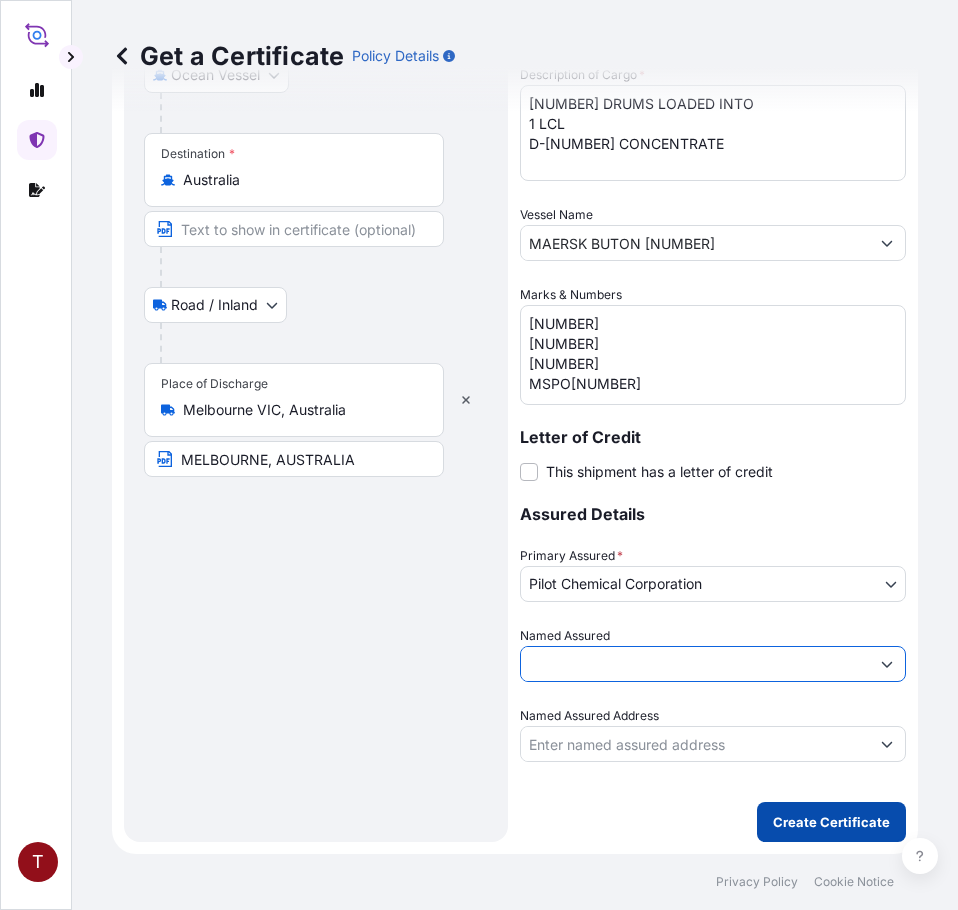 type on "PILOT CHEMICAL COMPANY [NUMBER] [STREET] [NUMBER] [CITY] , OH [POSTAL CODE] UNITED STATES" 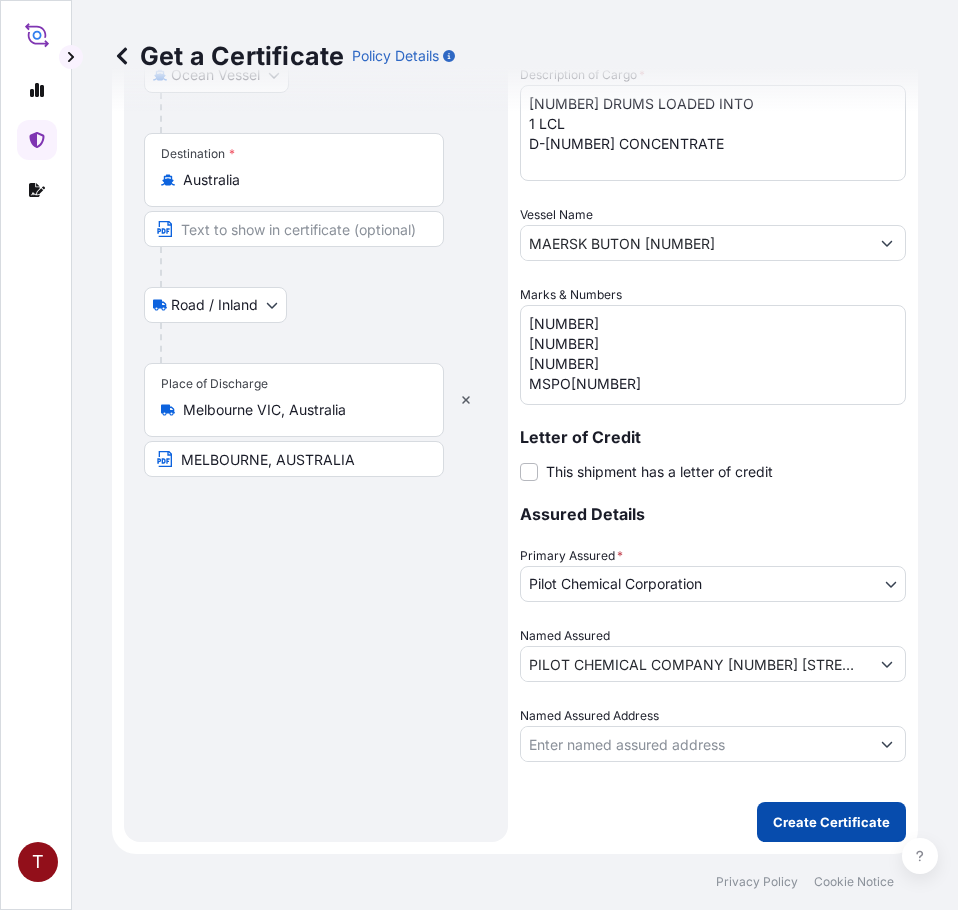 click on "Create Certificate" at bounding box center [831, 822] 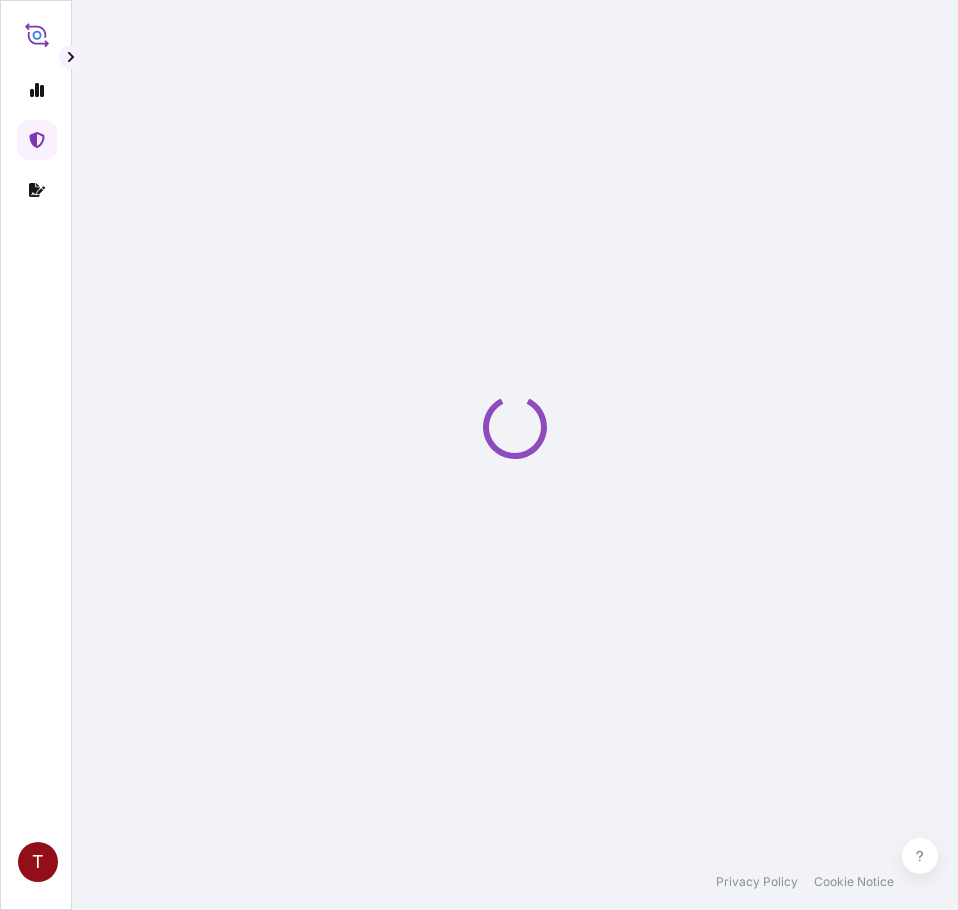 scroll, scrollTop: 0, scrollLeft: 0, axis: both 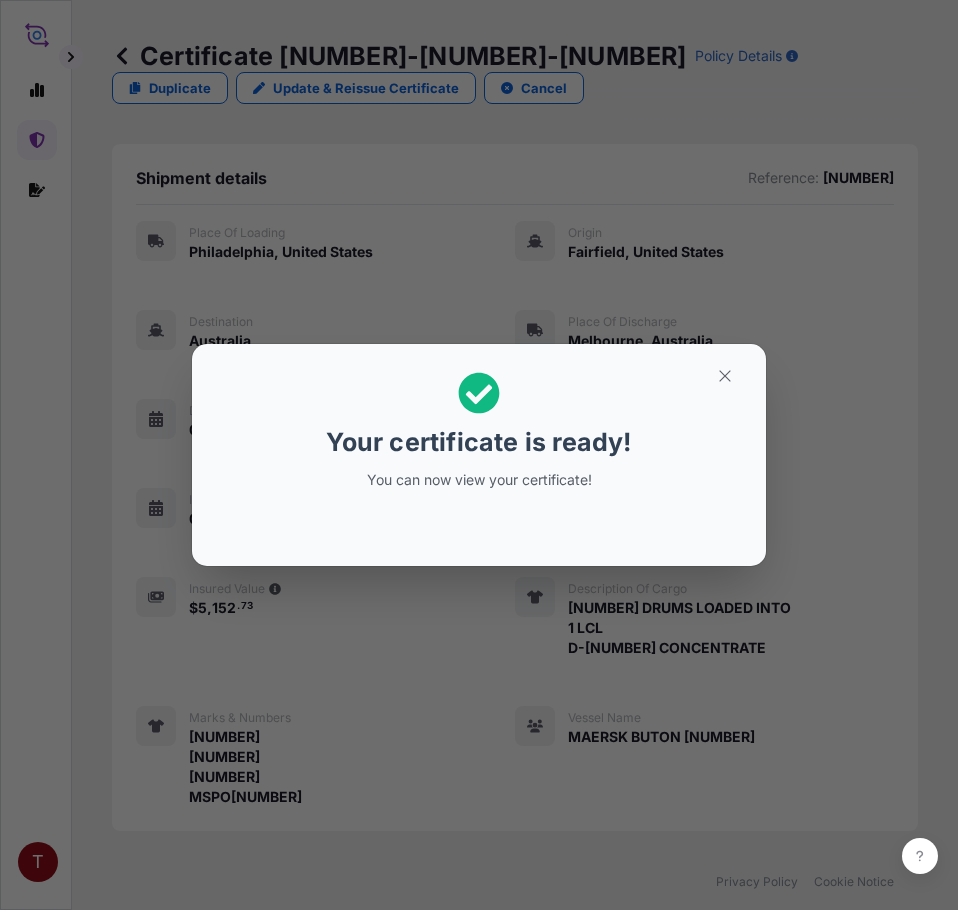 click on "You can now view your certificate!" at bounding box center [479, 480] 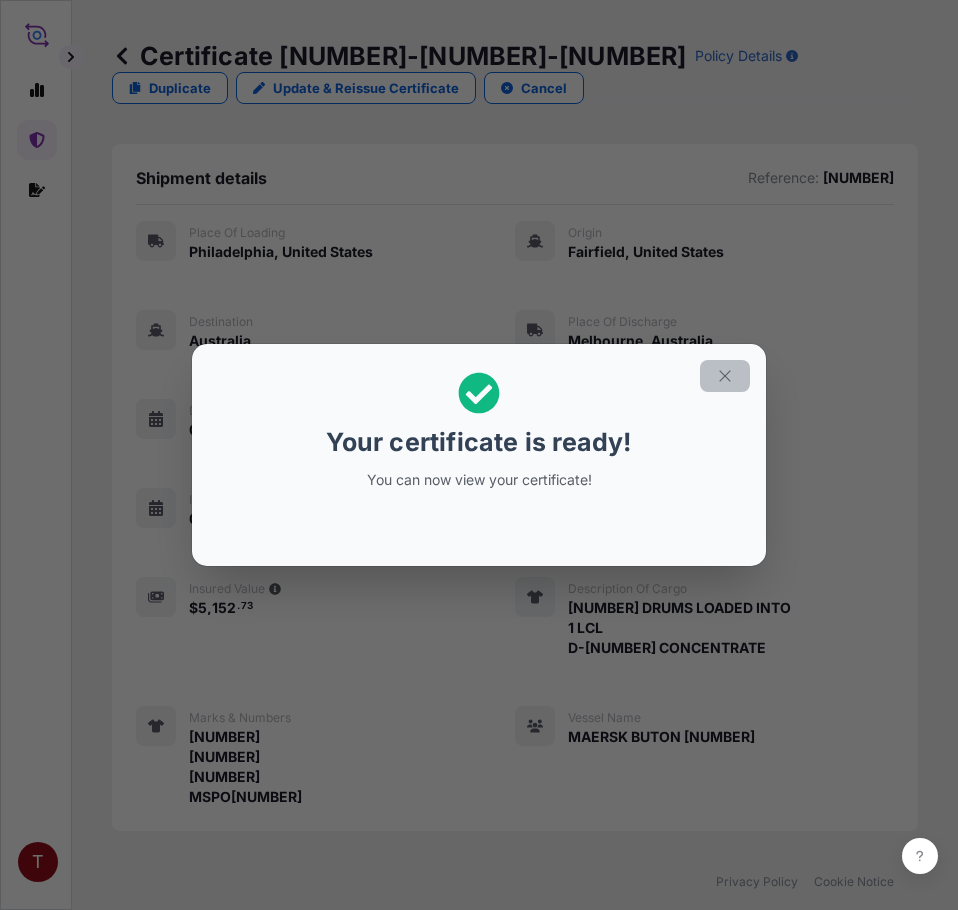 click 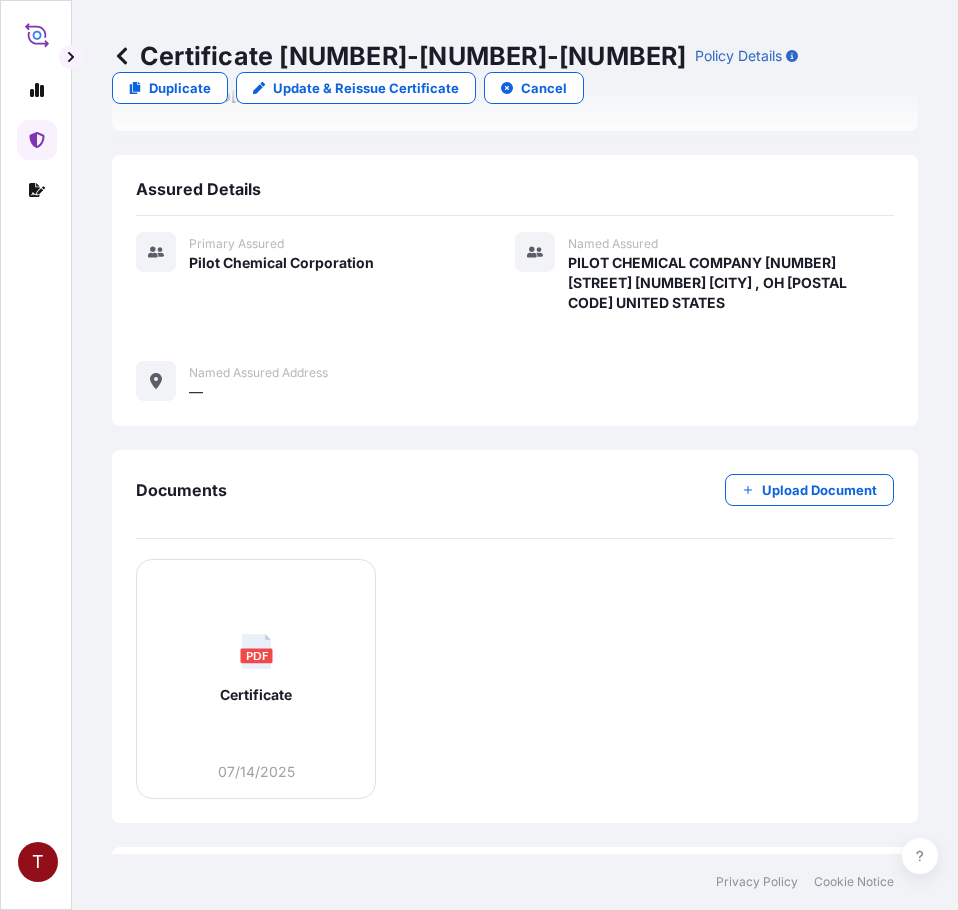 scroll, scrollTop: 774, scrollLeft: 0, axis: vertical 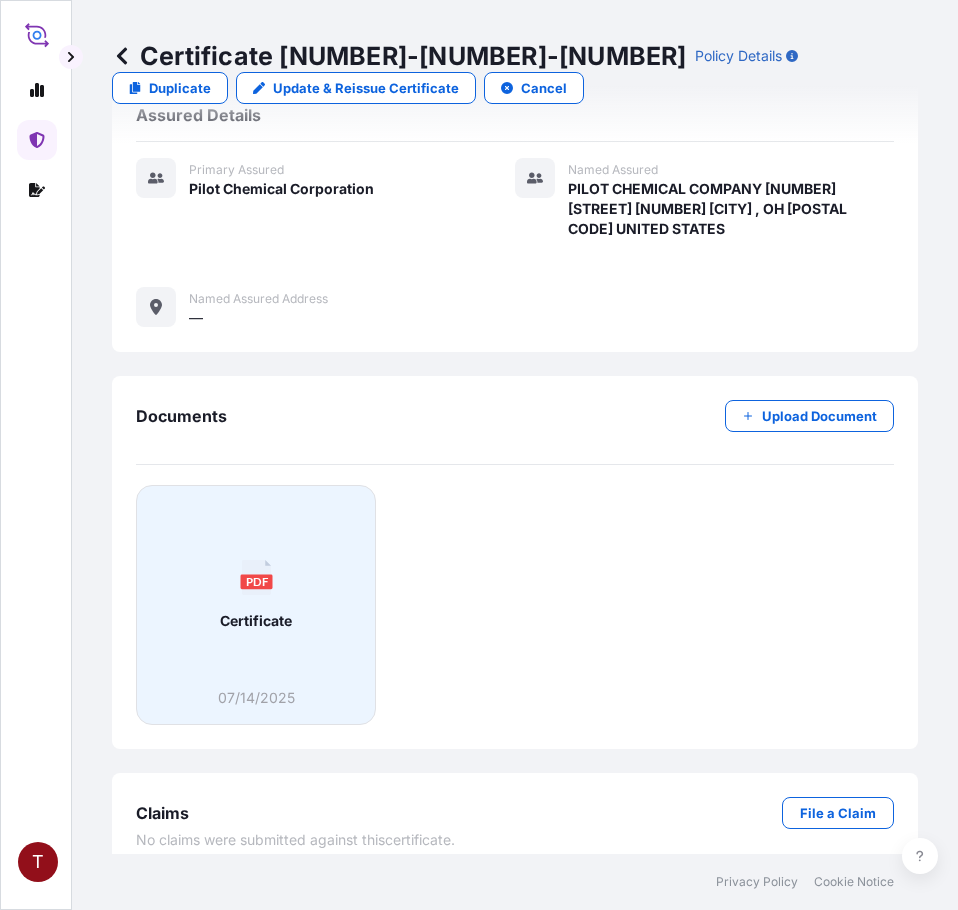 click on "PDF Certificate" at bounding box center (256, 595) 